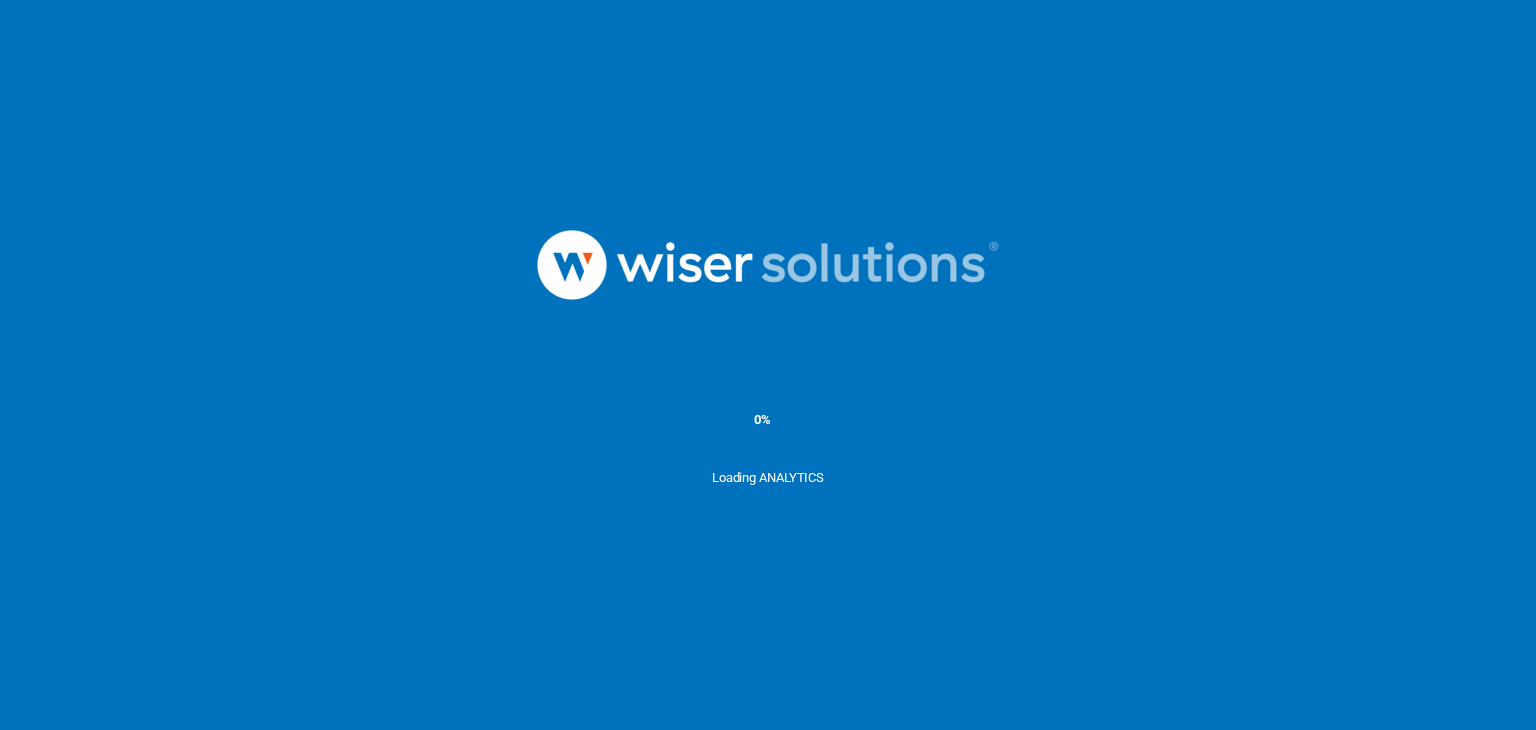 scroll, scrollTop: 0, scrollLeft: 0, axis: both 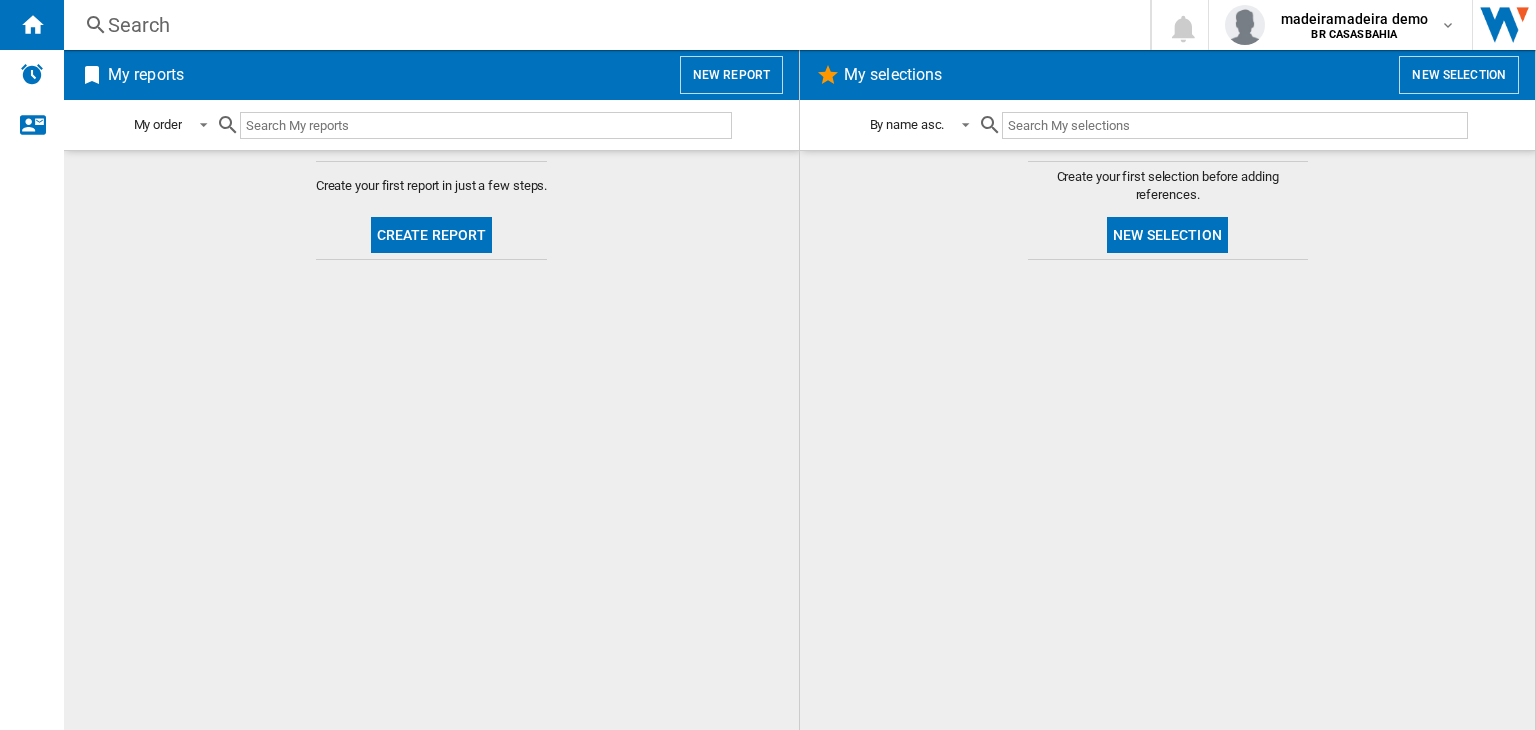 click on "New report" at bounding box center (731, 75) 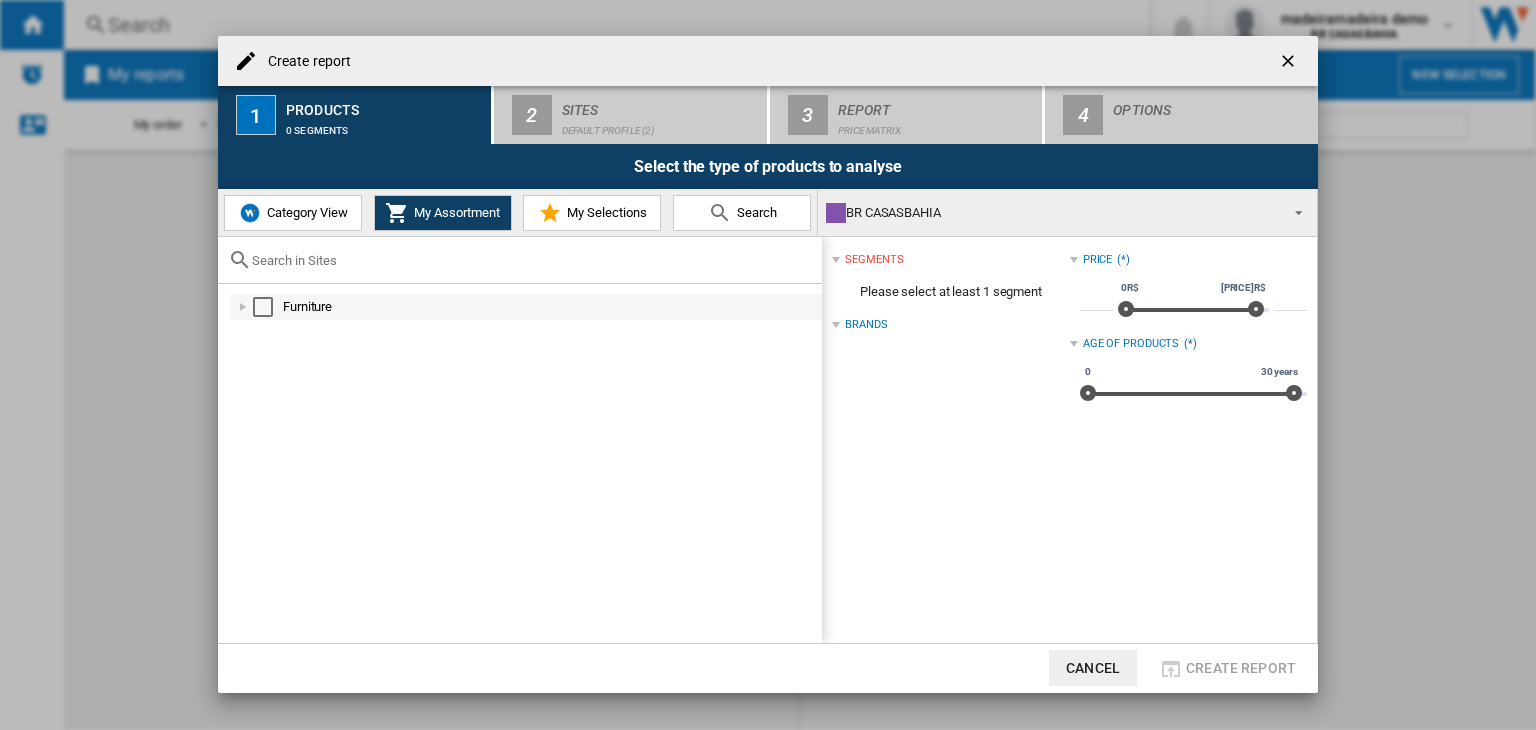 drag, startPoint x: 239, startPoint y: 305, endPoint x: 261, endPoint y: 303, distance: 22.090721 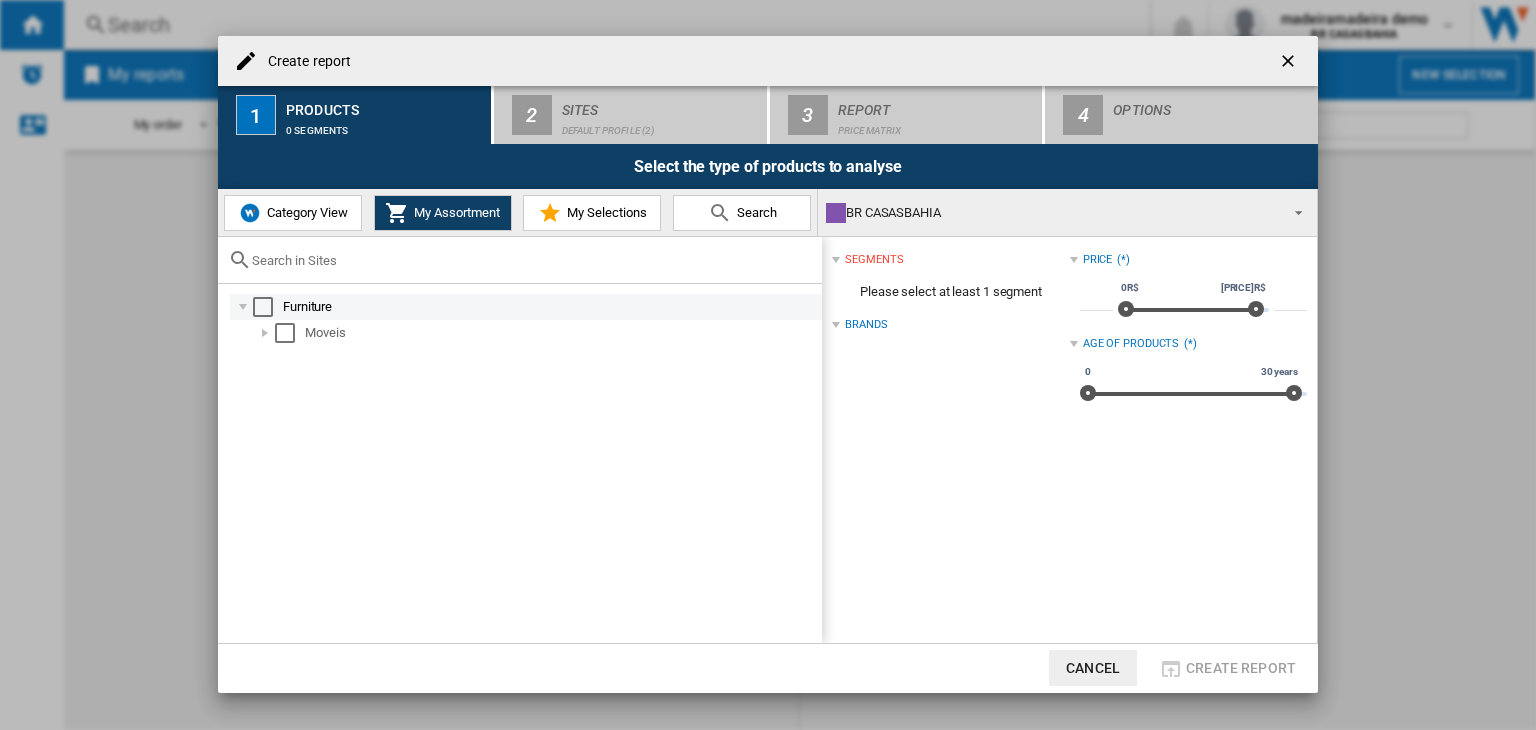 click at bounding box center [263, 307] 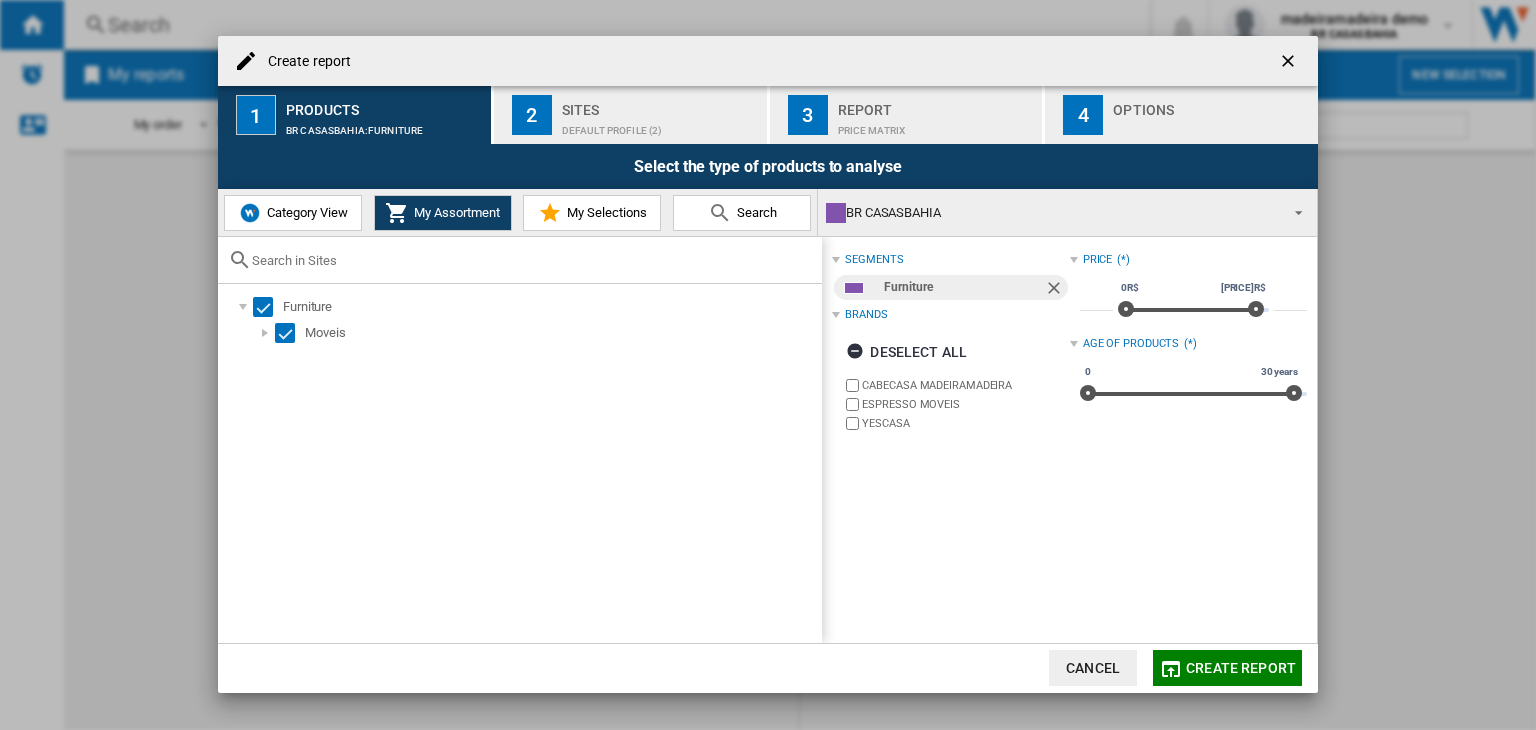 click on "Create report" 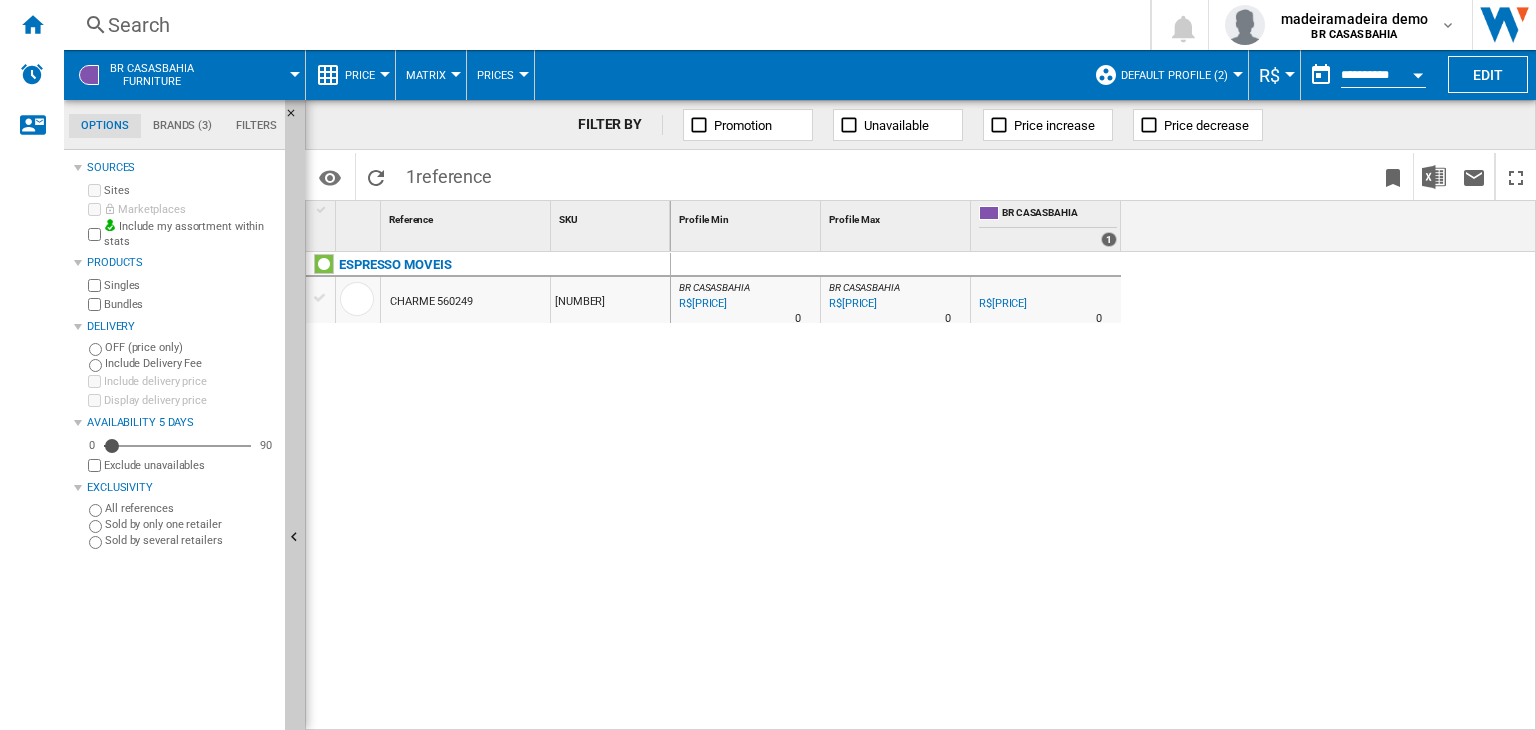 click on "Price" at bounding box center [360, 75] 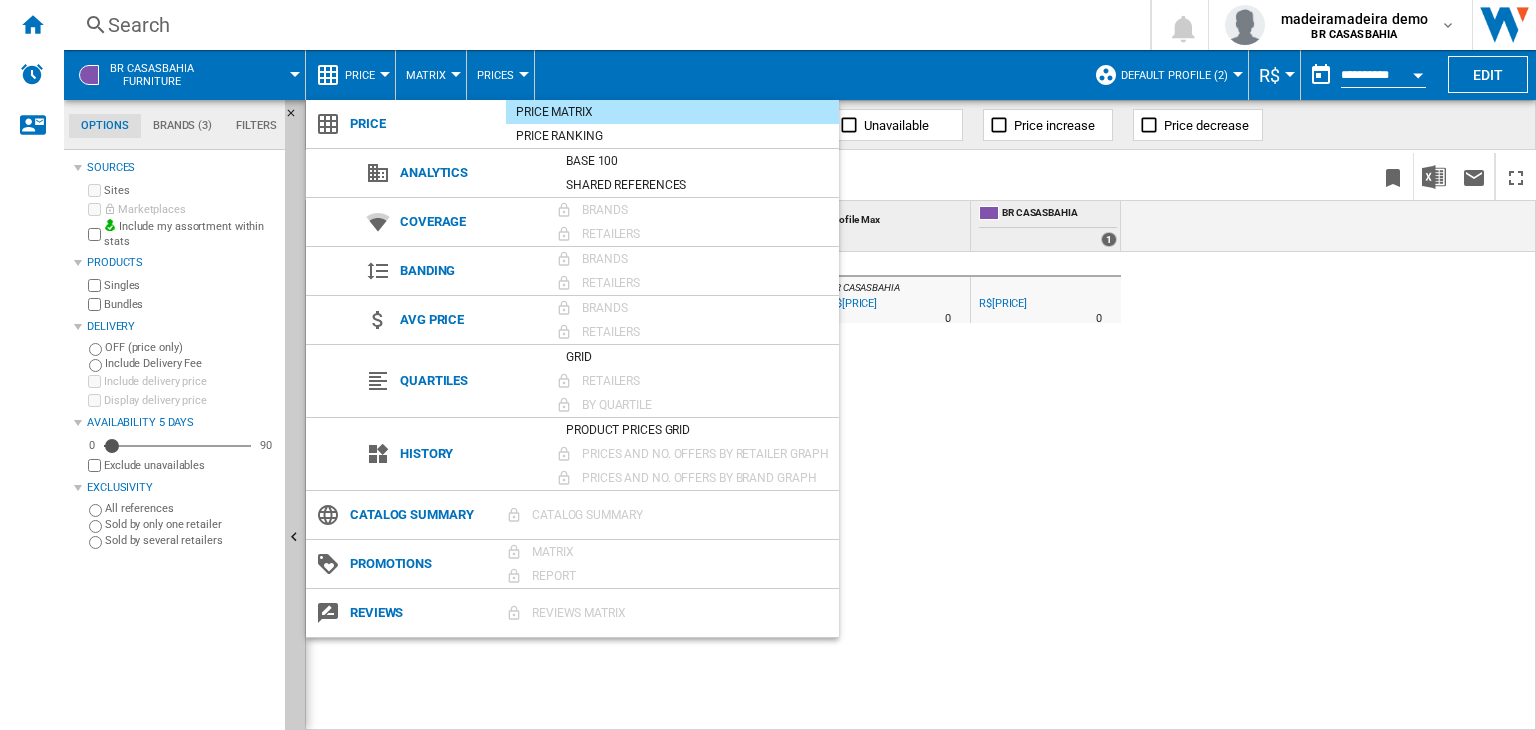 type 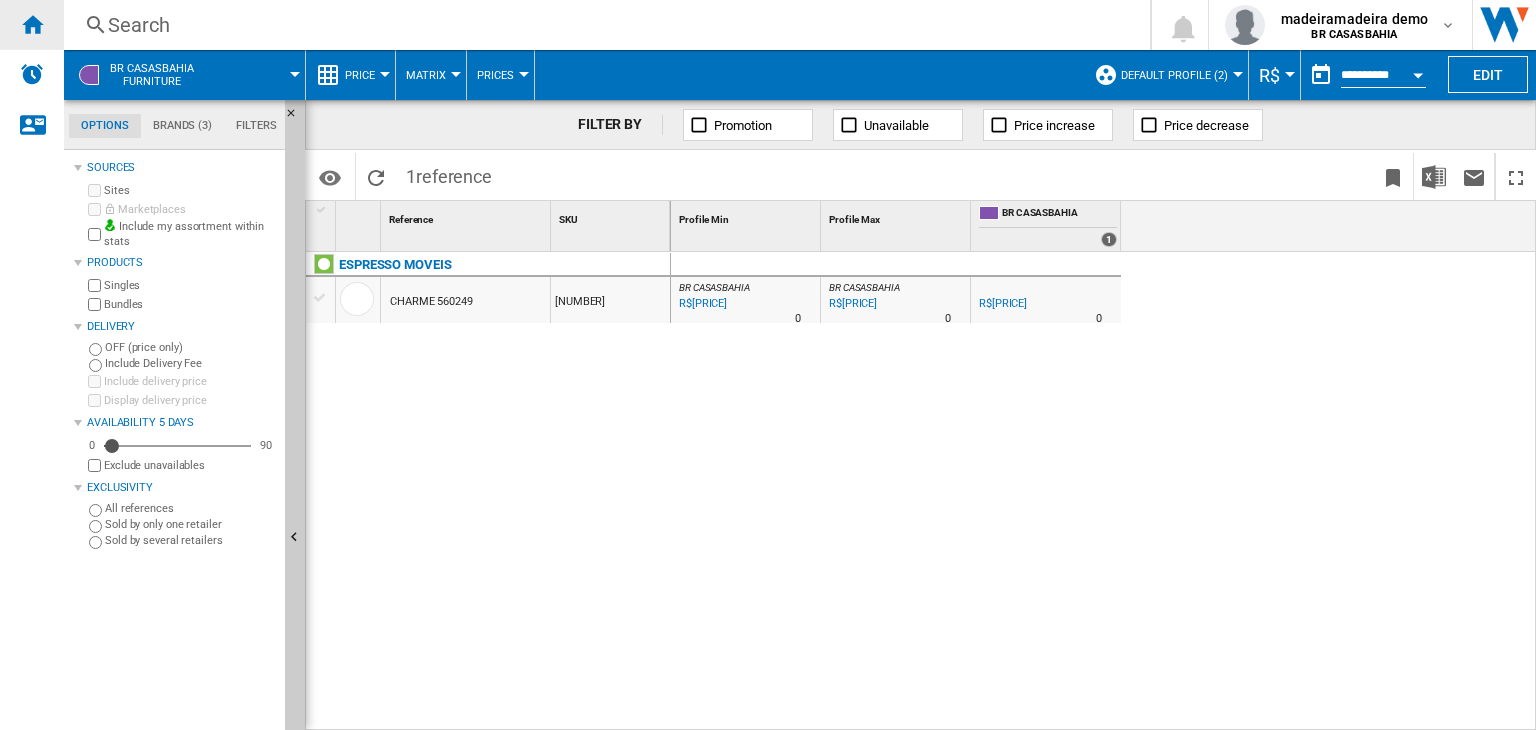 click at bounding box center [32, 24] 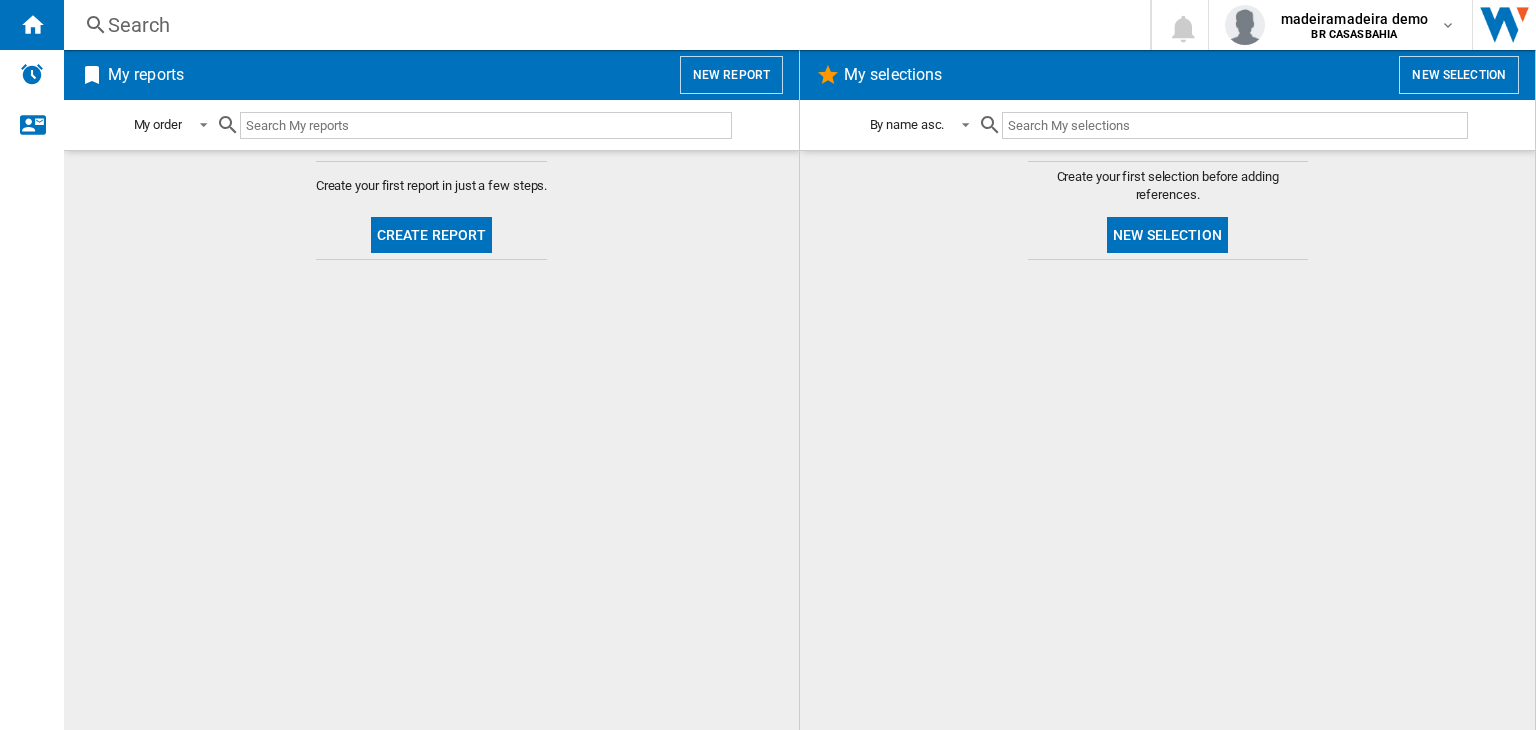 click on "New report" at bounding box center (731, 75) 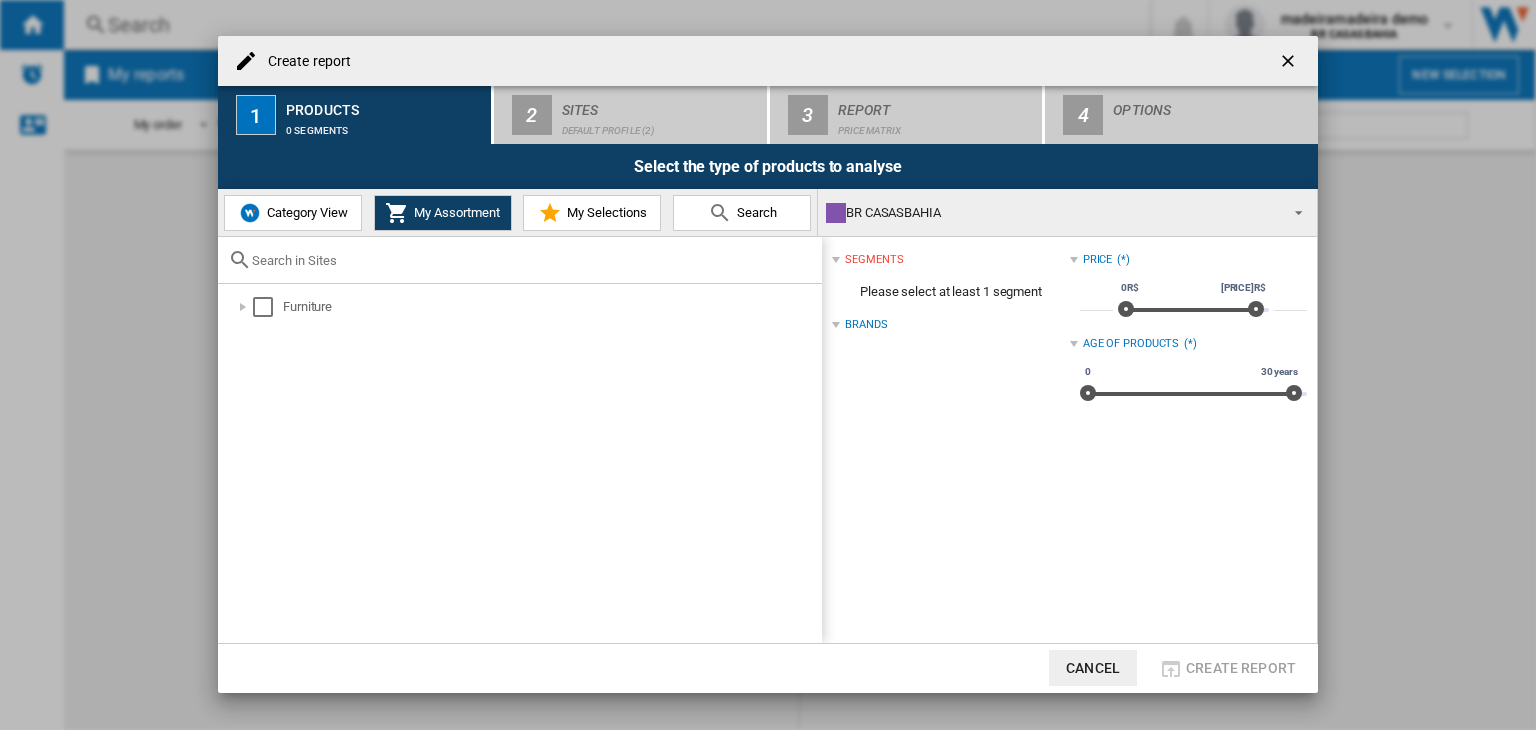 click on "Category View" at bounding box center [305, 212] 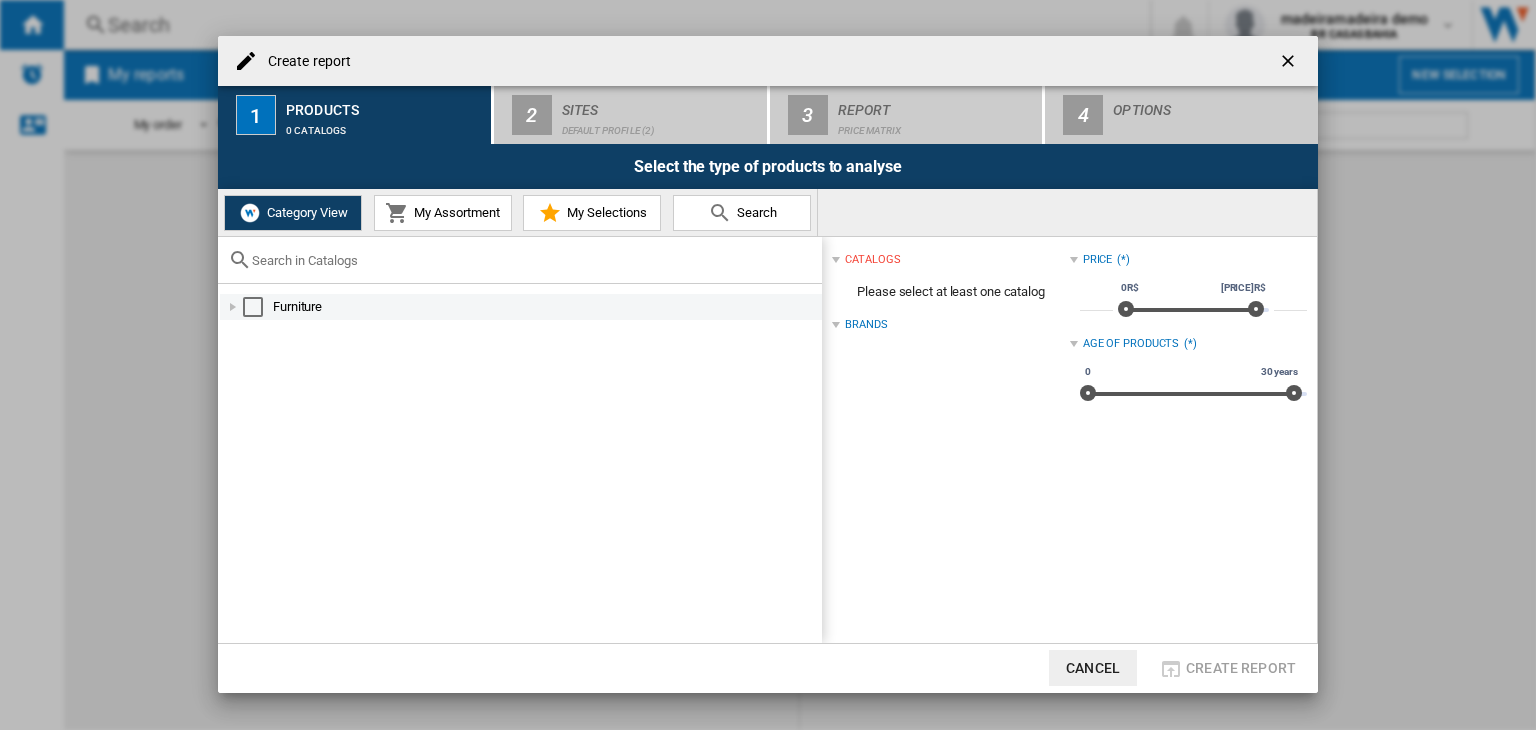 click at bounding box center [253, 307] 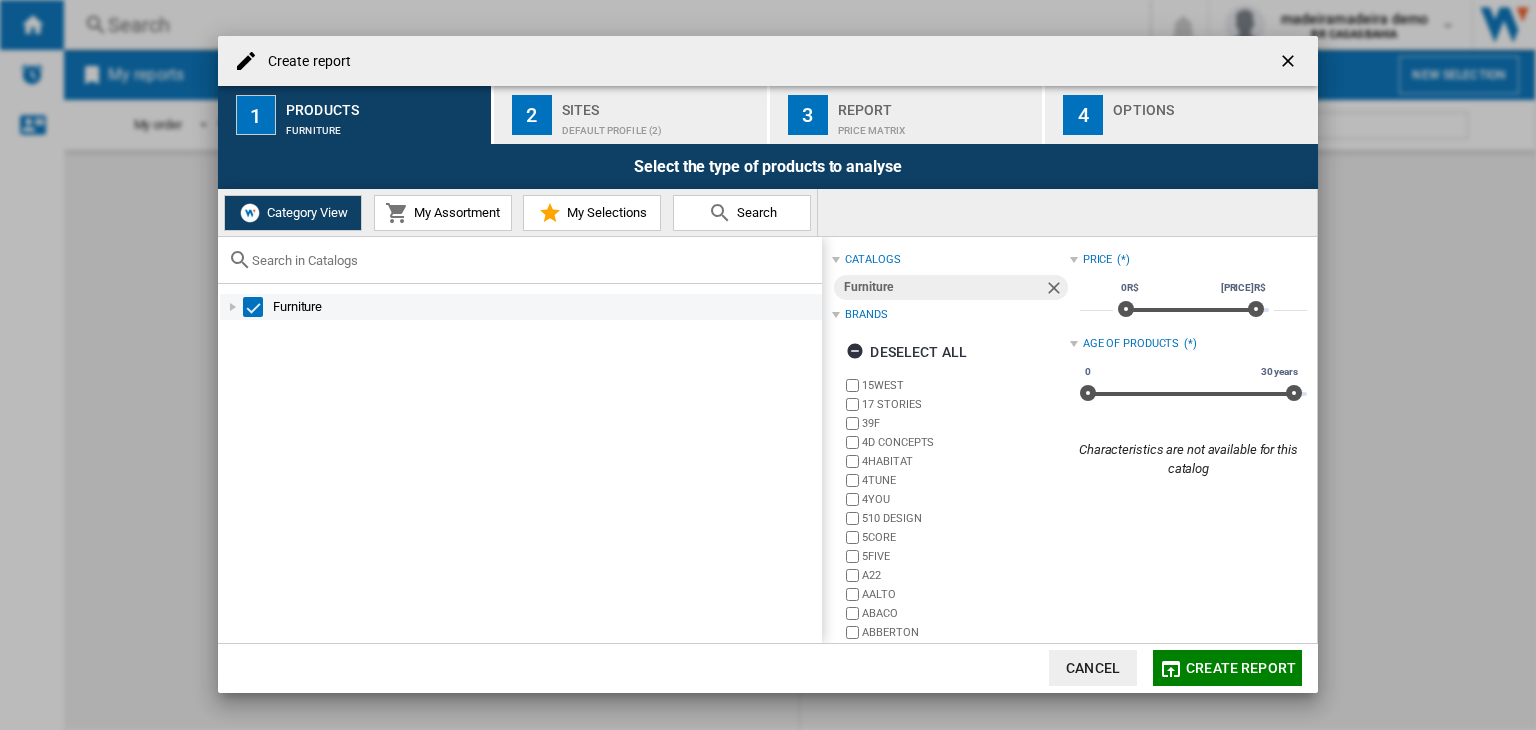 click at bounding box center (233, 307) 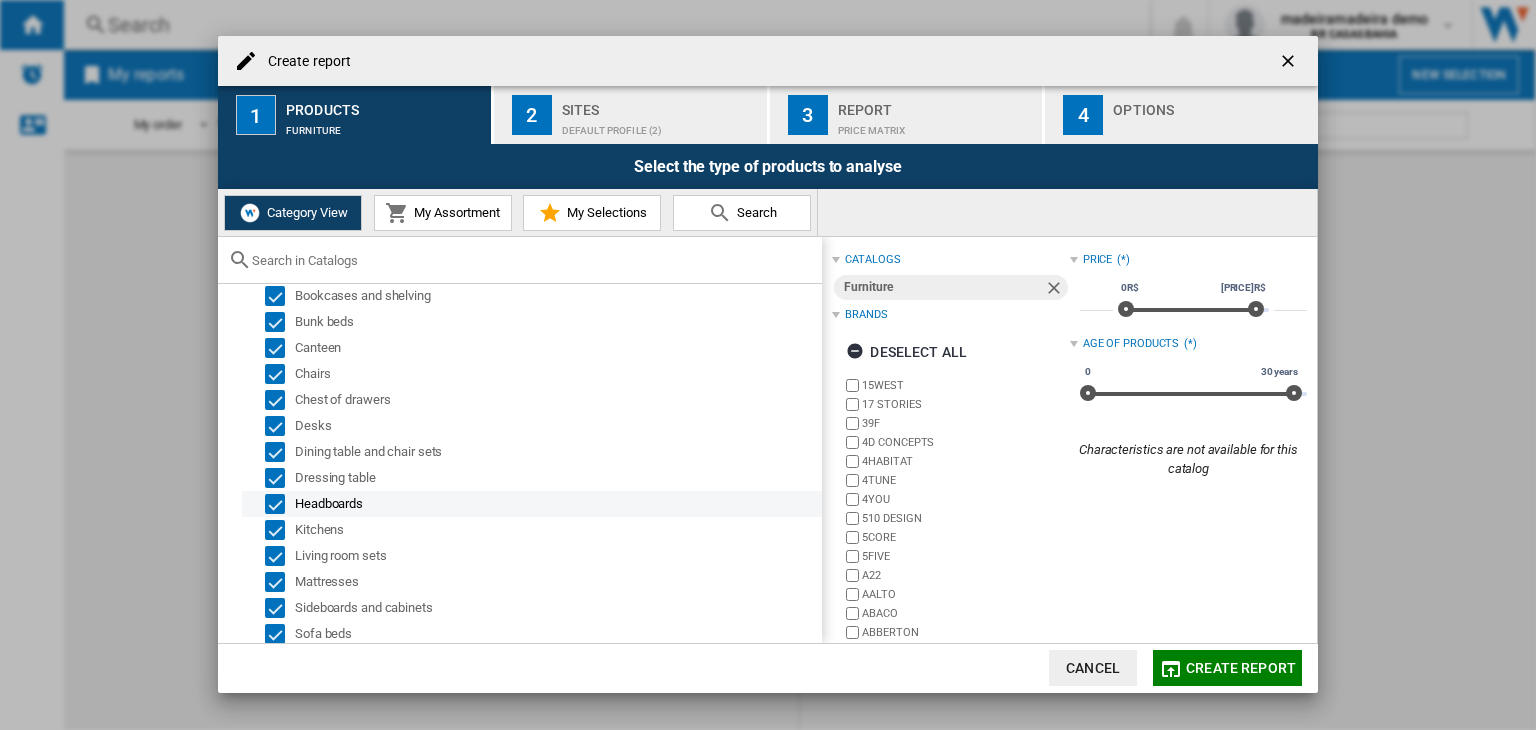 scroll, scrollTop: 0, scrollLeft: 0, axis: both 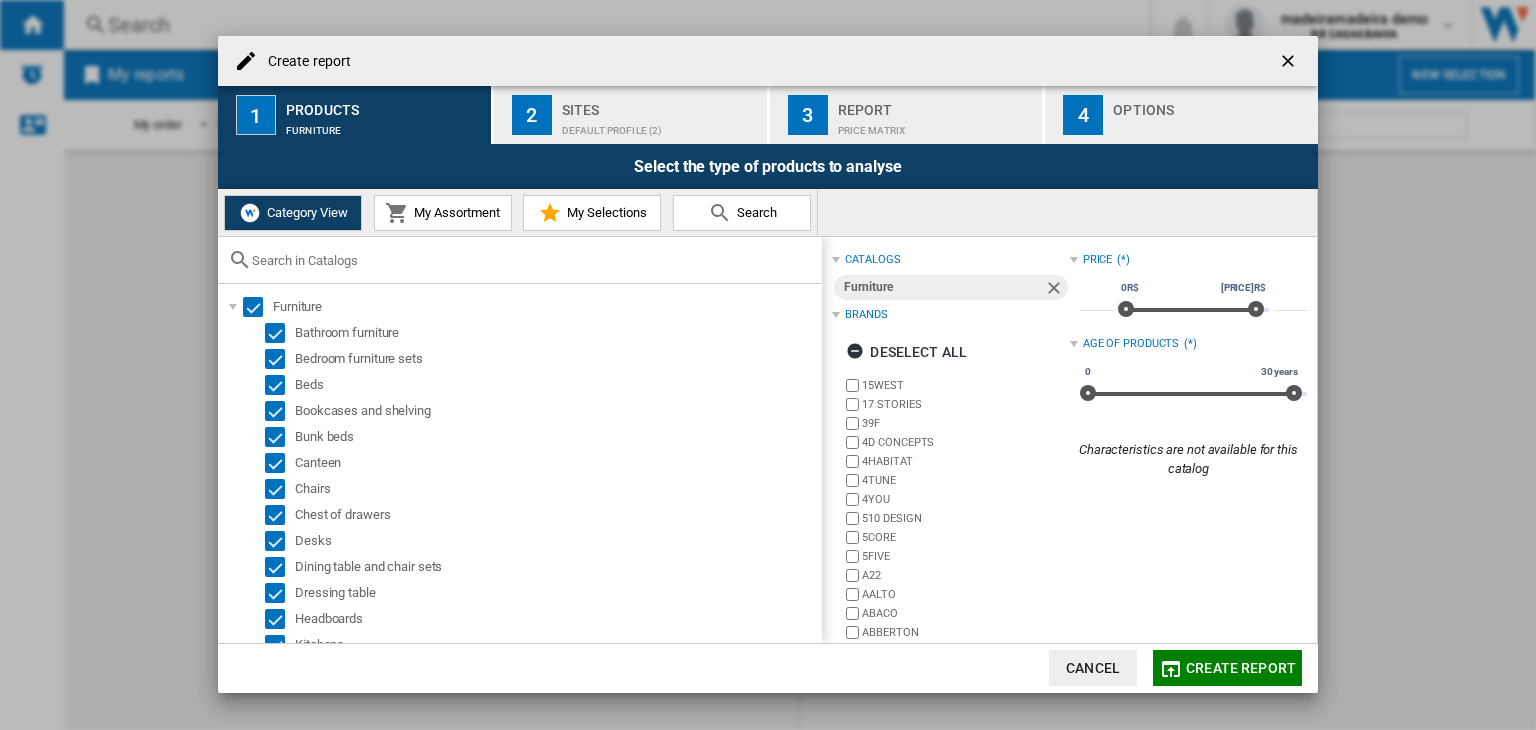 click on "Create report" 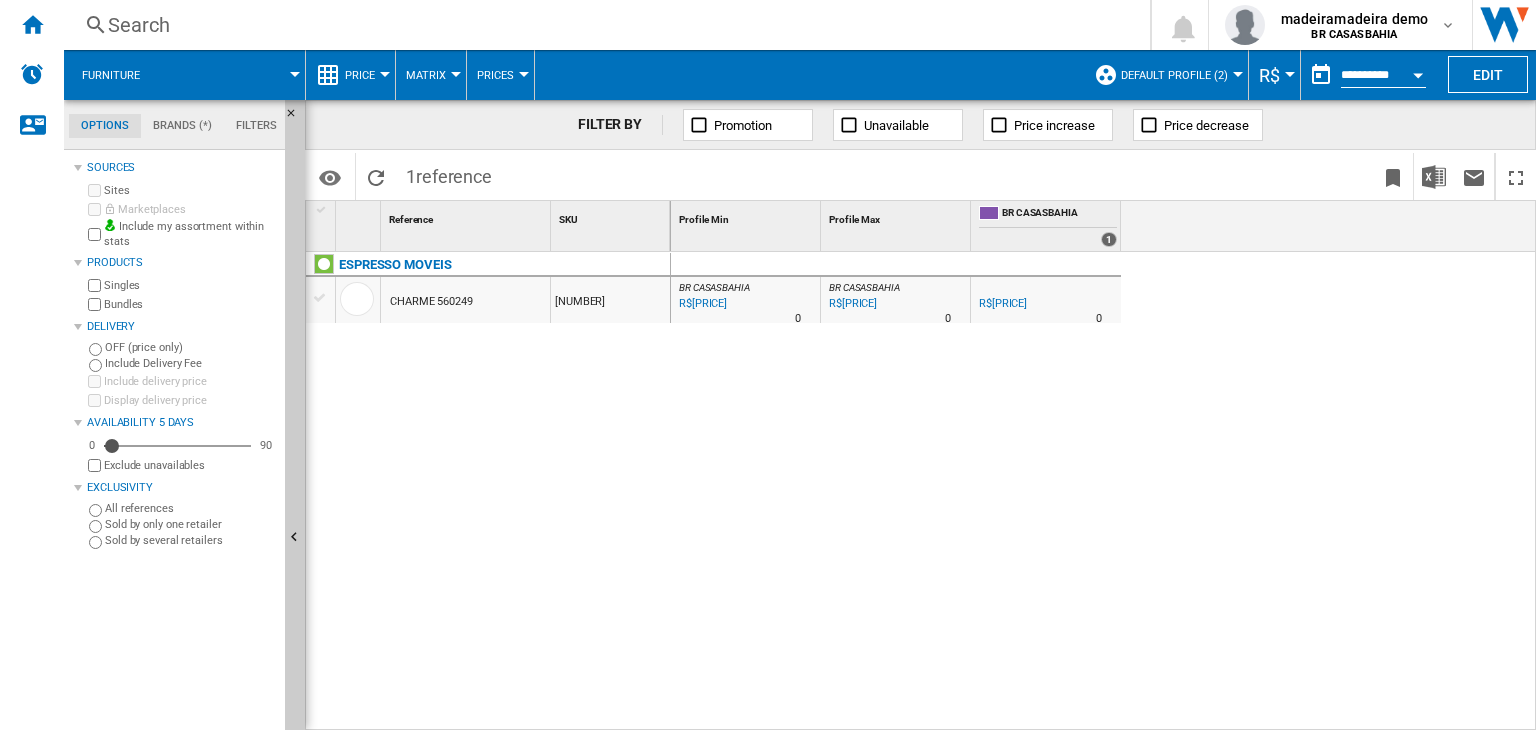 click on "Matrix" at bounding box center (431, 75) 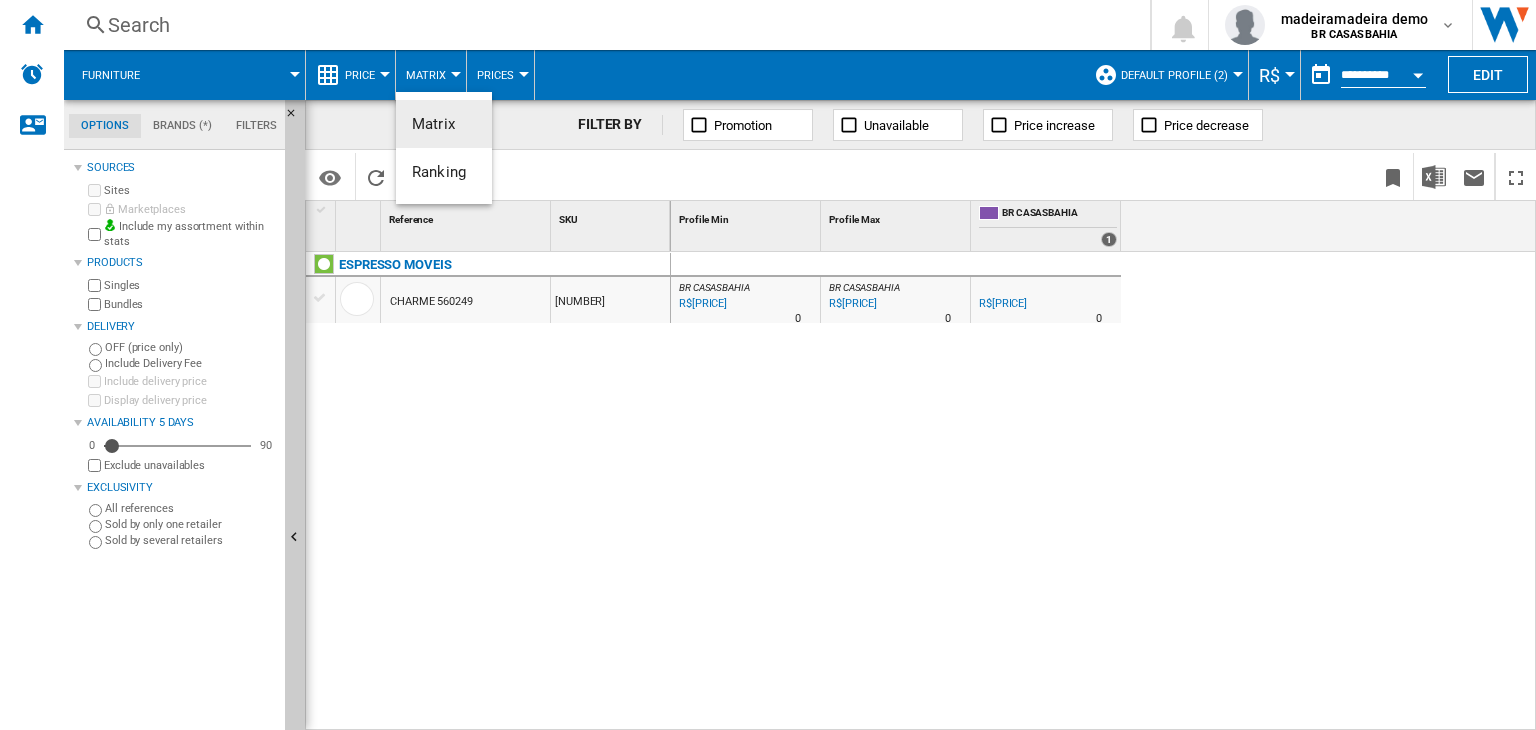 click at bounding box center (768, 365) 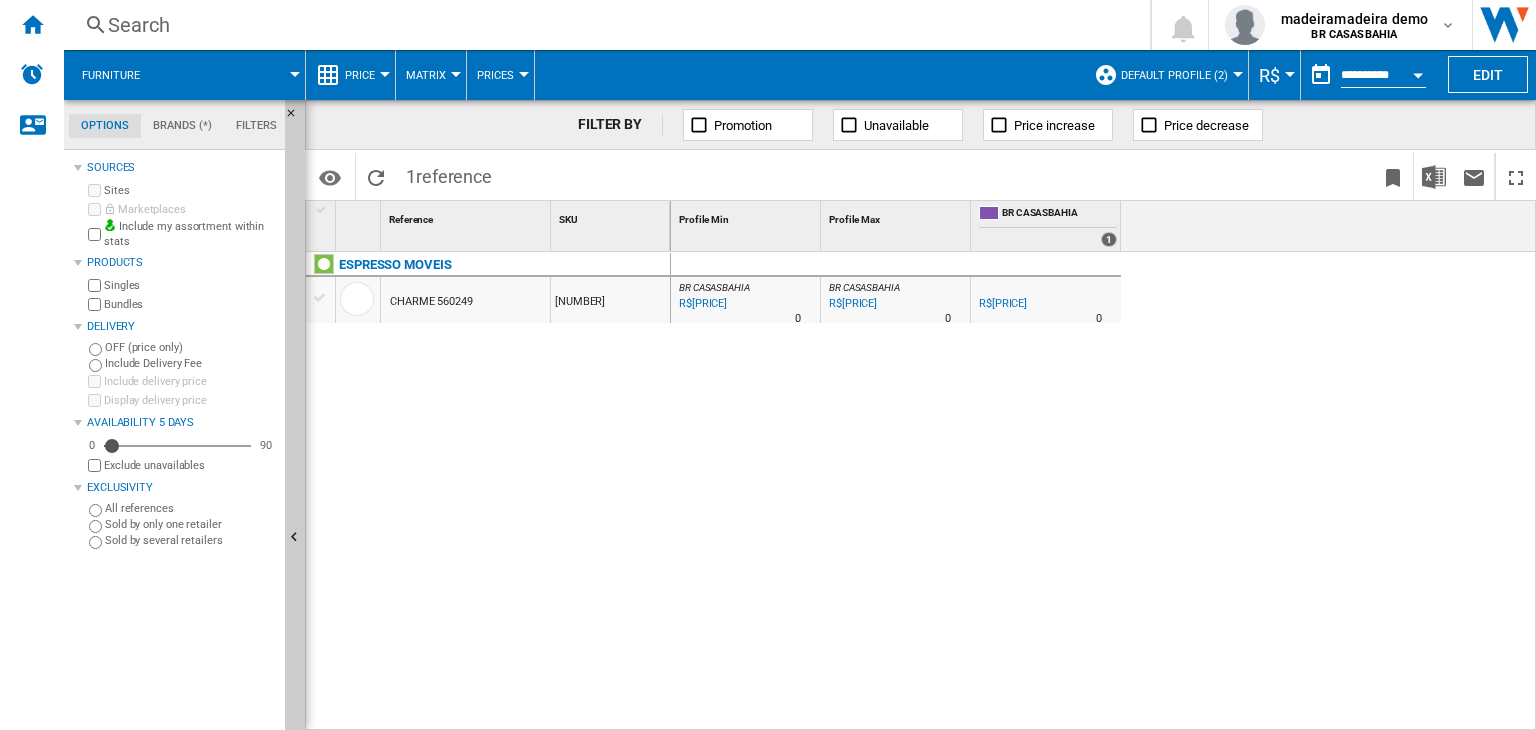 click on "Prices" at bounding box center (495, 75) 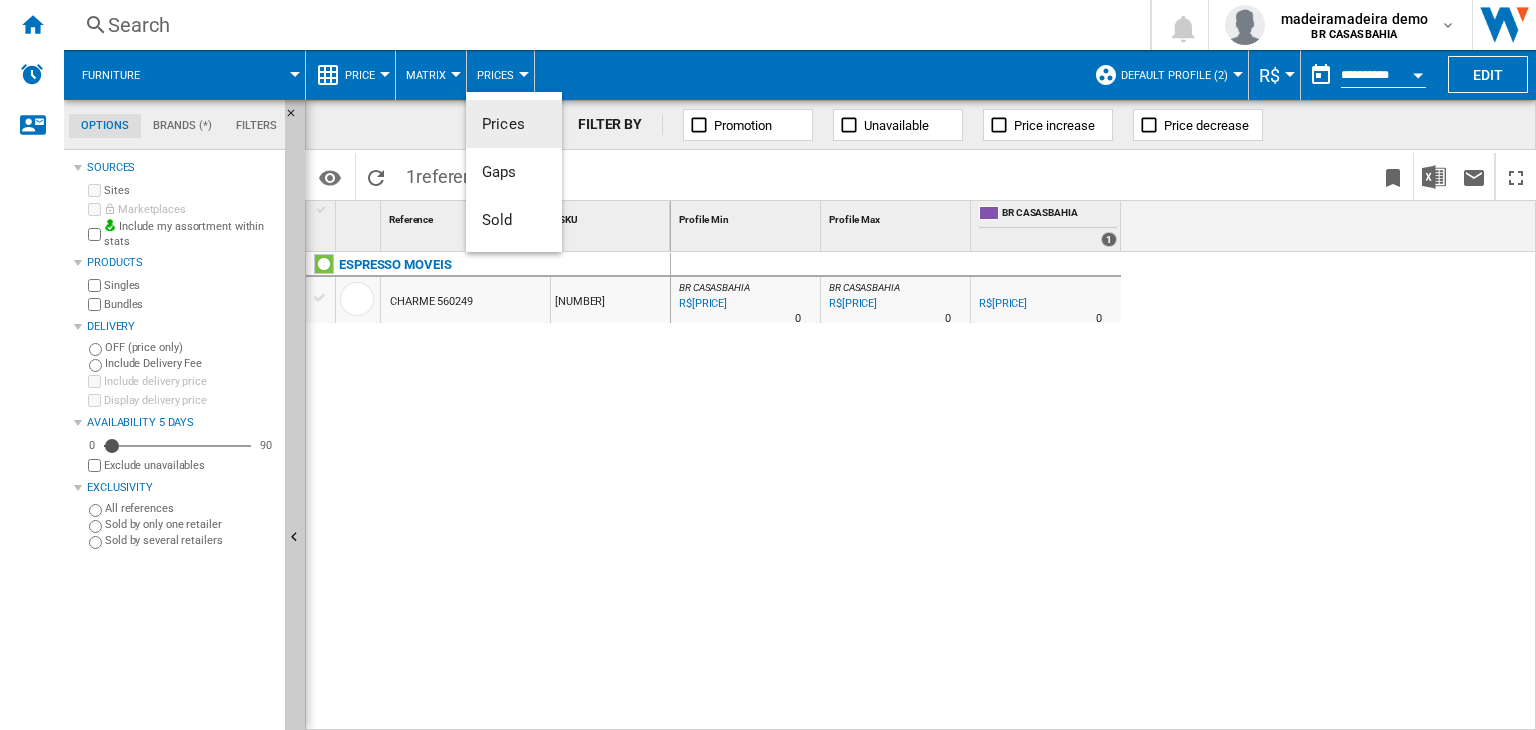 click at bounding box center (768, 365) 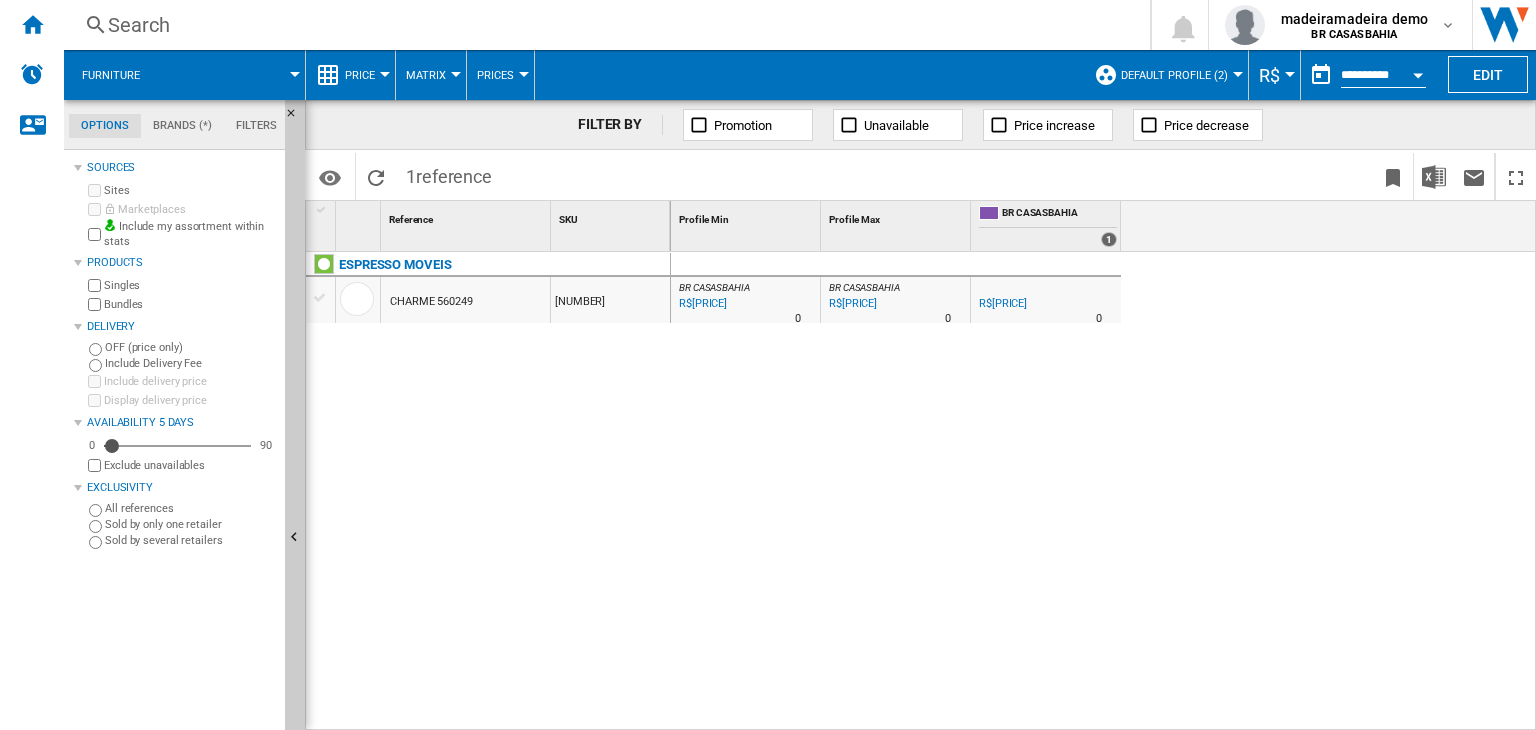 click on "Default profile (2)" at bounding box center (1179, 75) 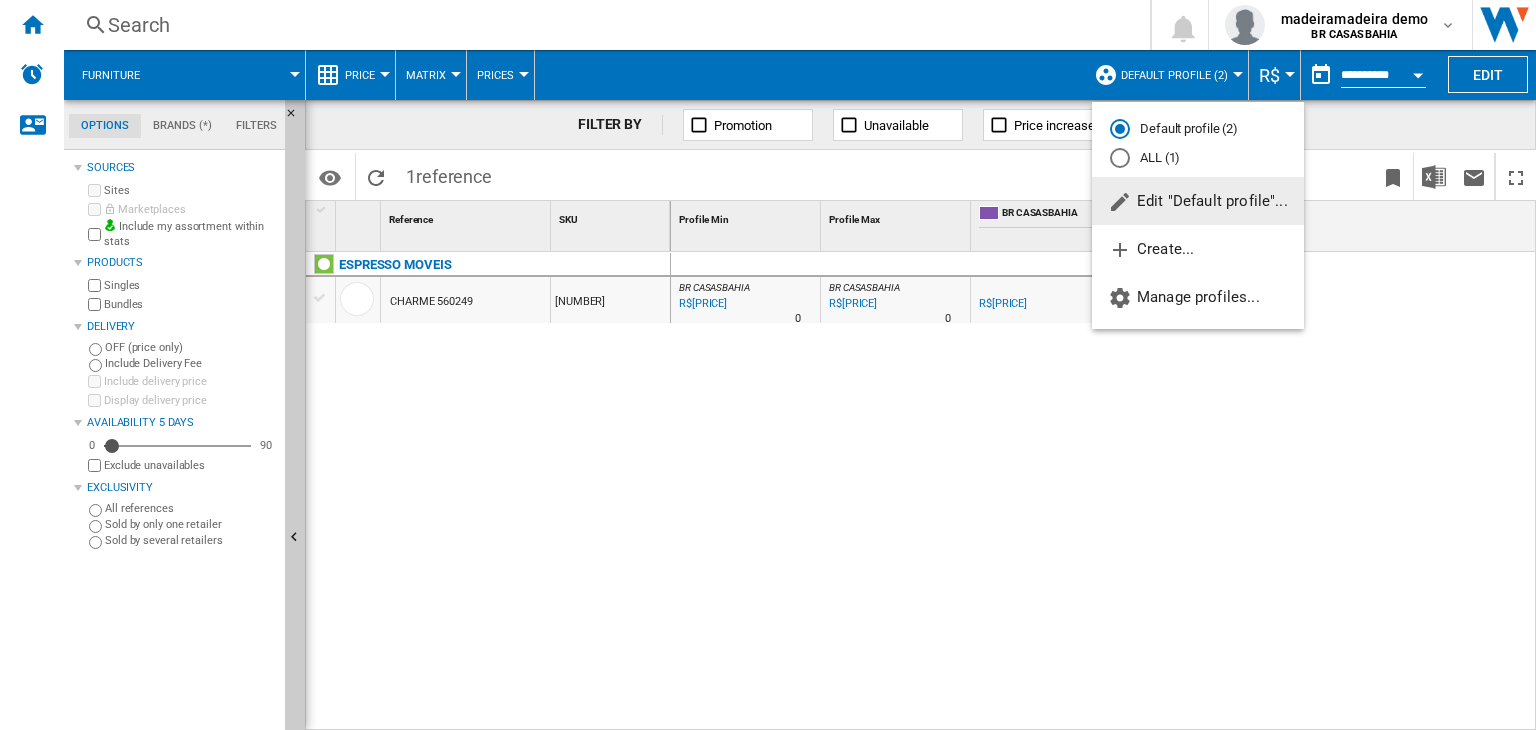 click at bounding box center (768, 365) 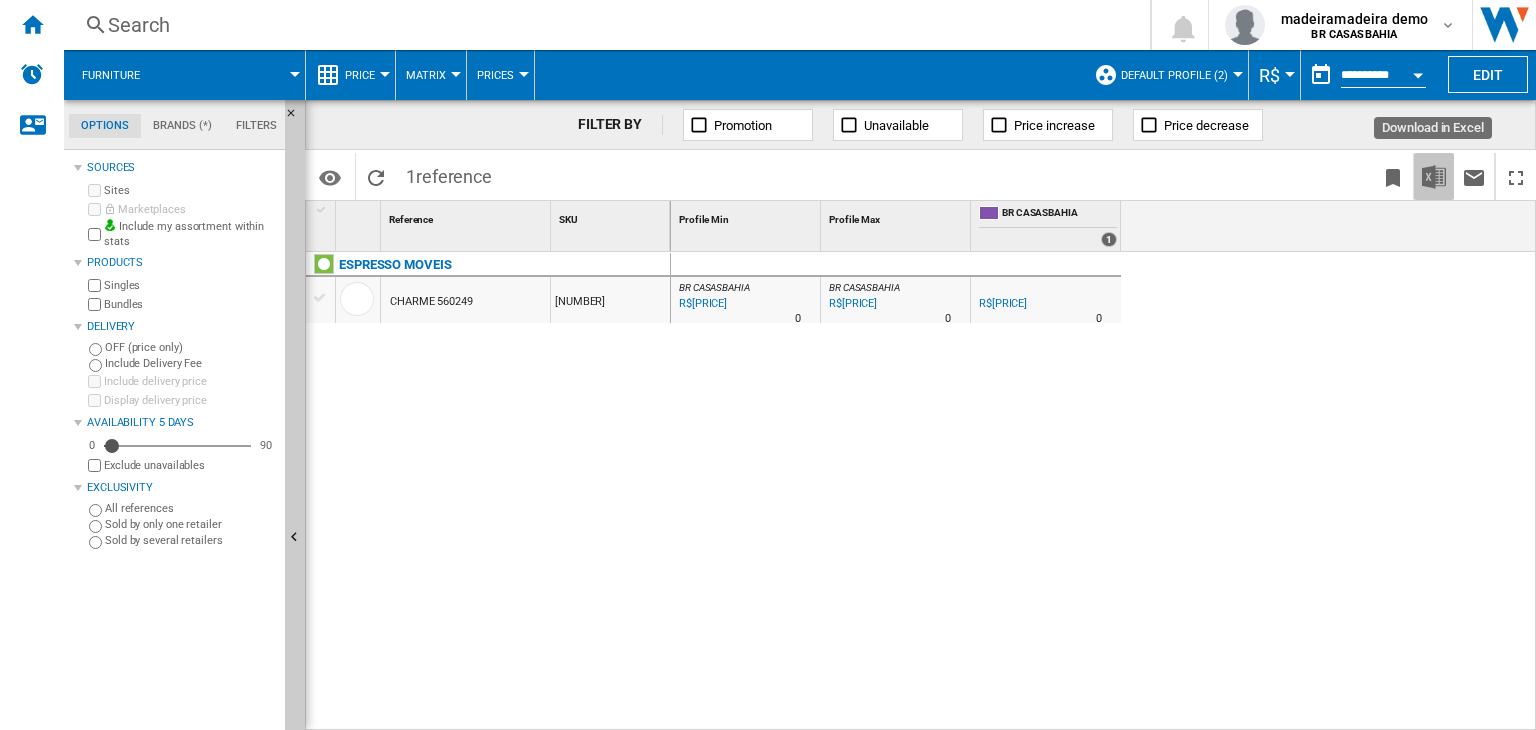 click at bounding box center [1434, 176] 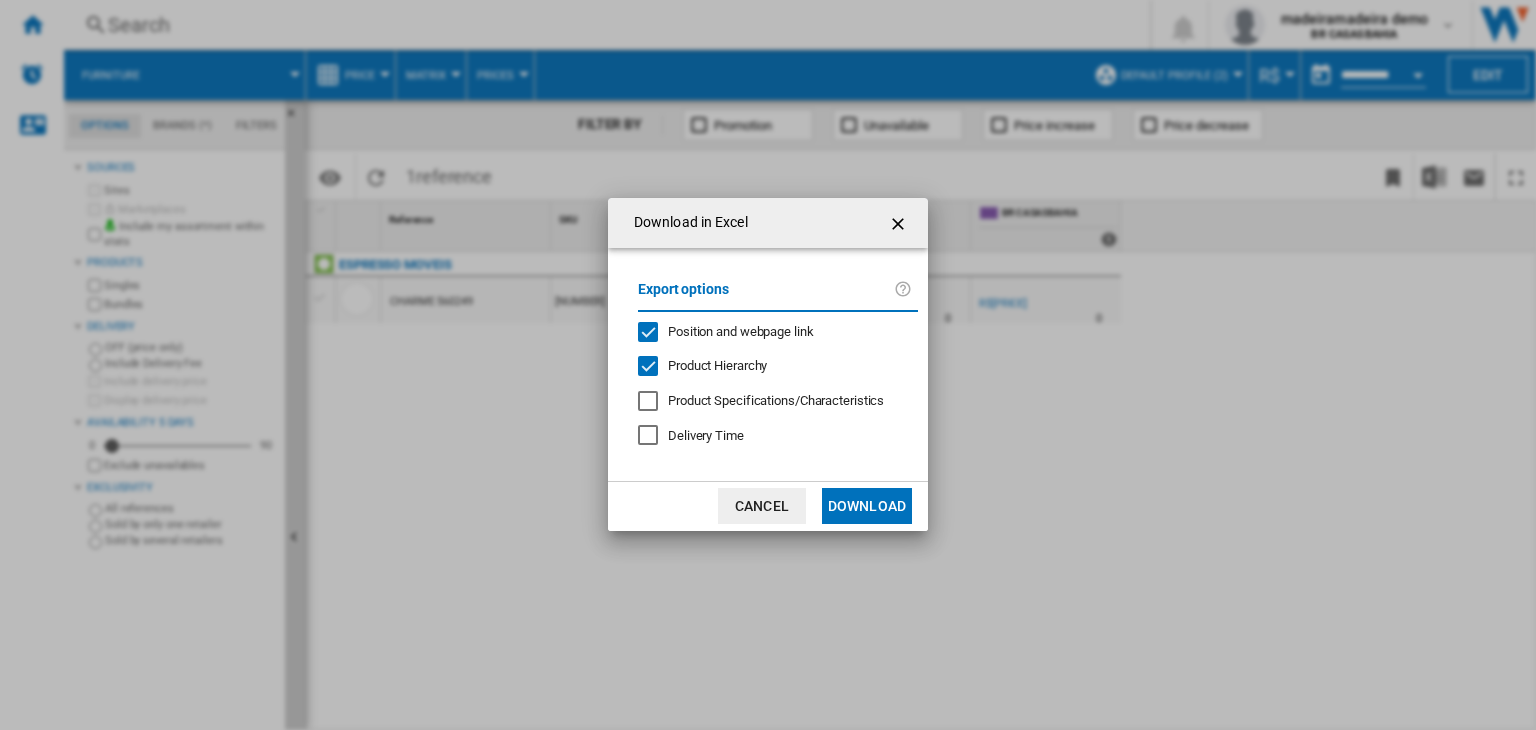 click on "Download in Excel
Export options
Position and webpage link
Product Hierarchy
Product Specifications/Characteristics
Delivery Time
Cancel
Download" at bounding box center (768, 364) 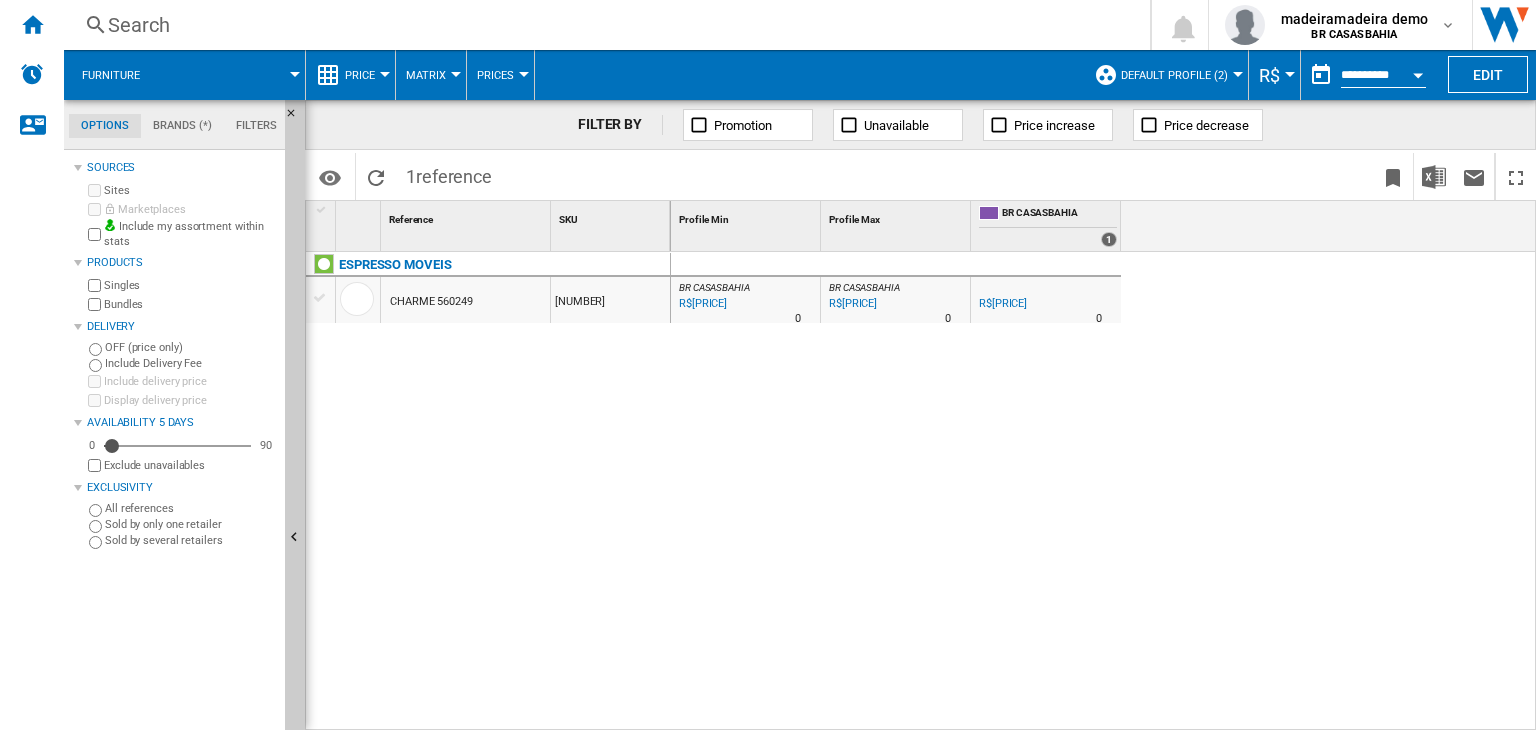 click at bounding box center (231, 75) 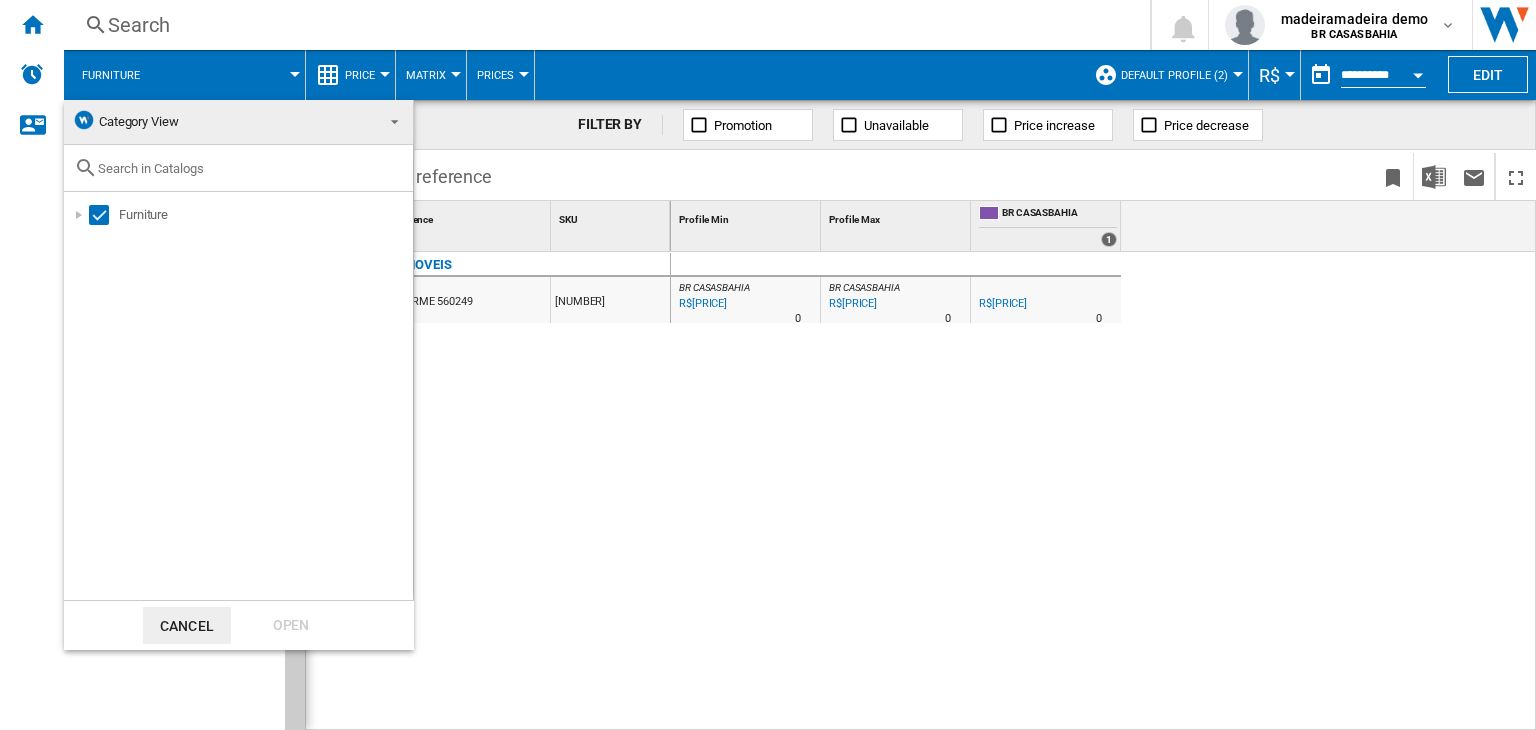 click at bounding box center [768, 365] 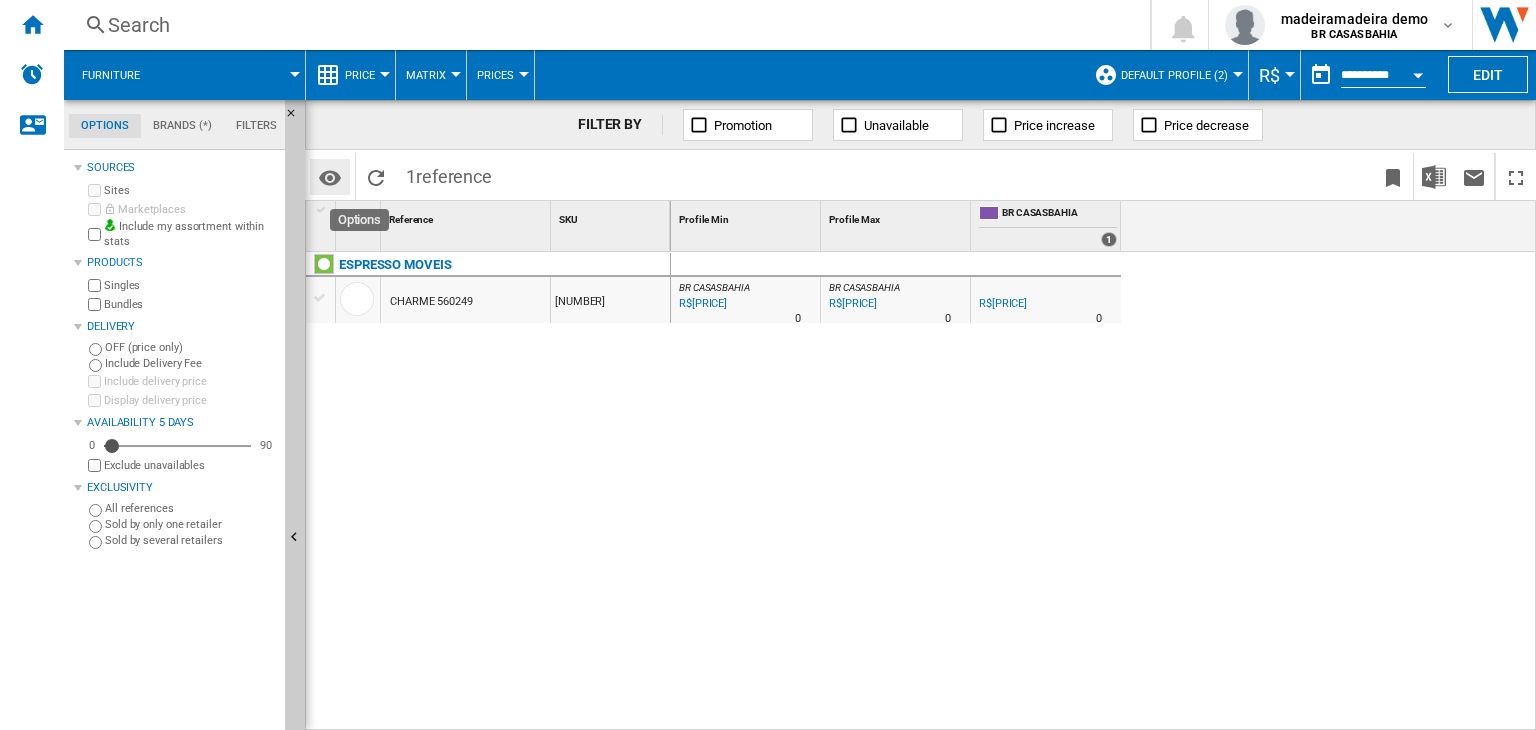 click at bounding box center (330, 178) 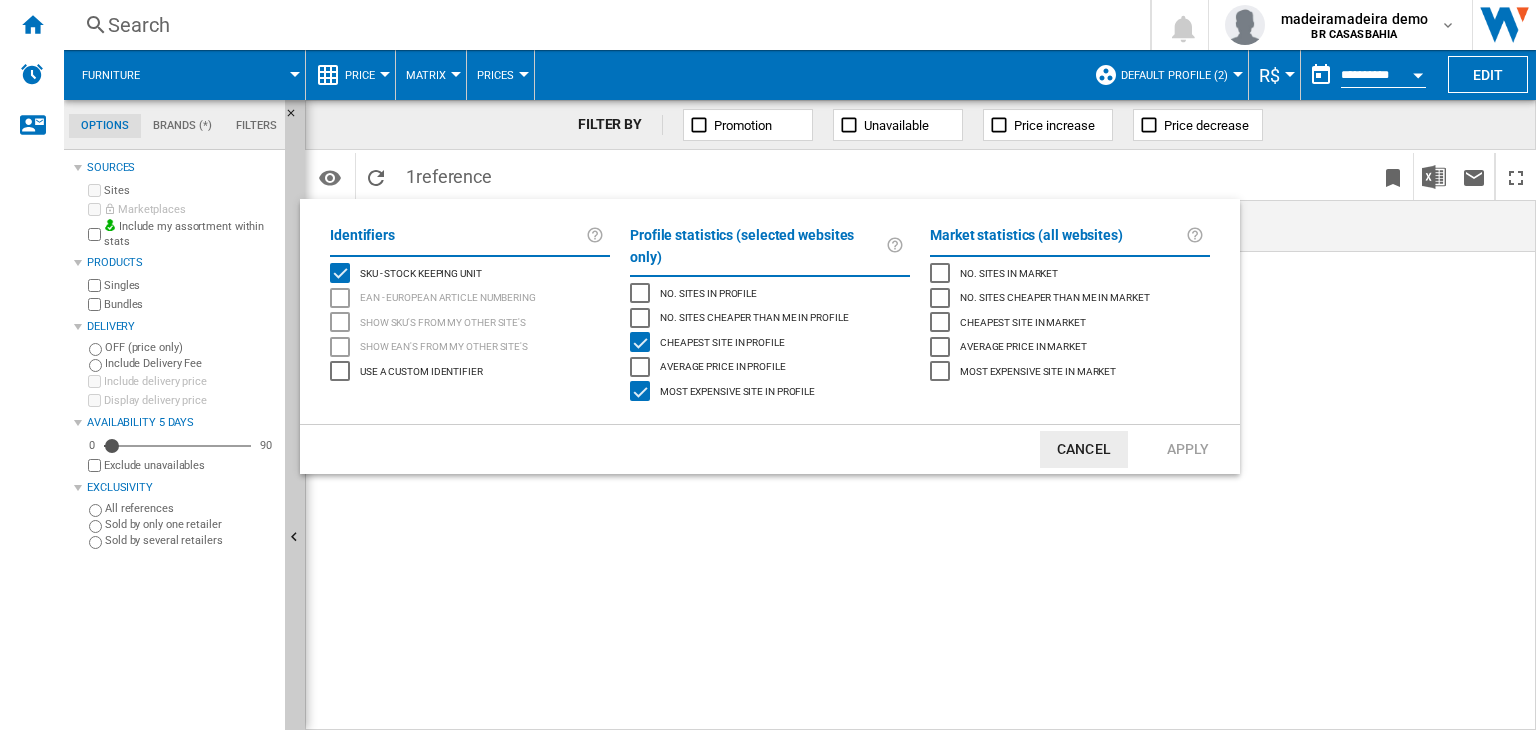 click 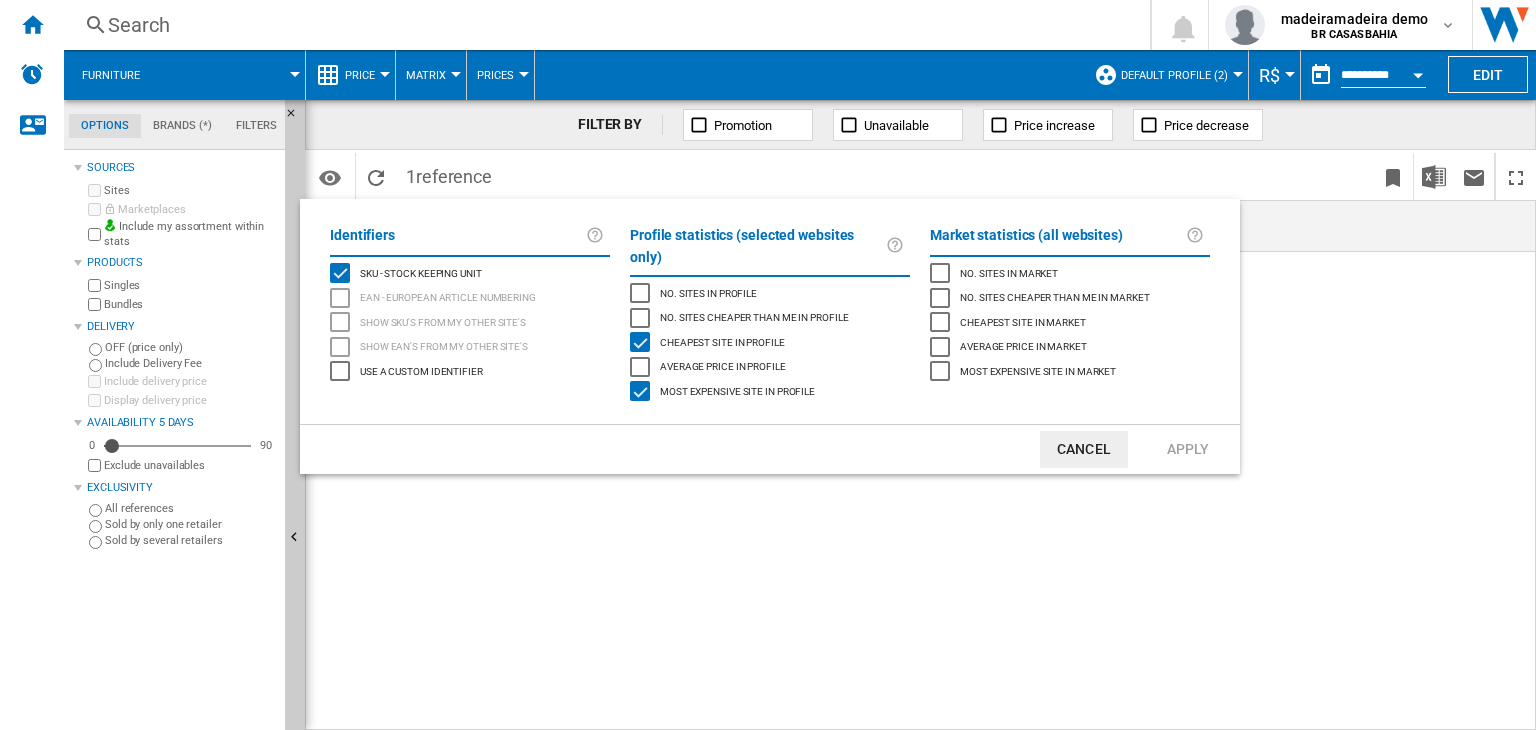 click 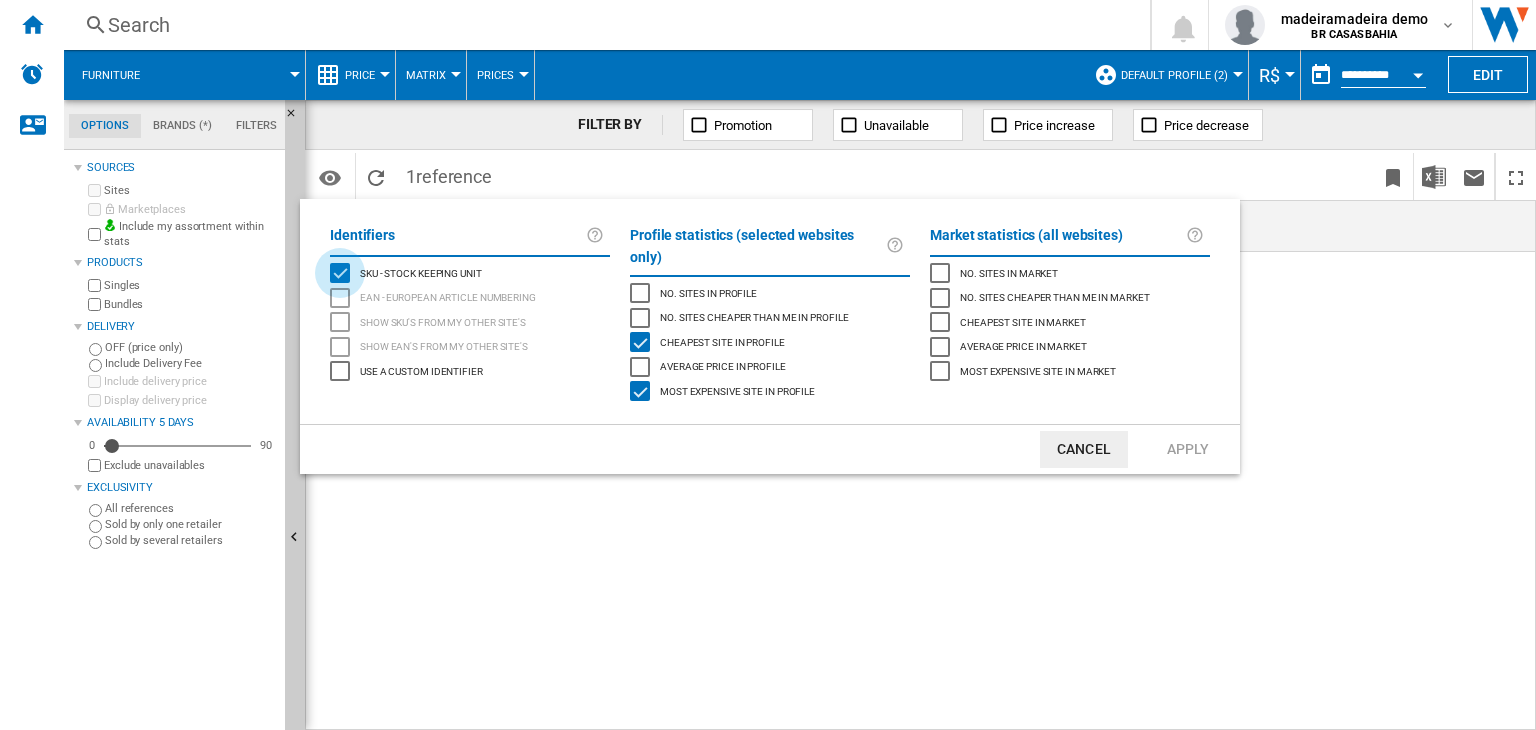 click 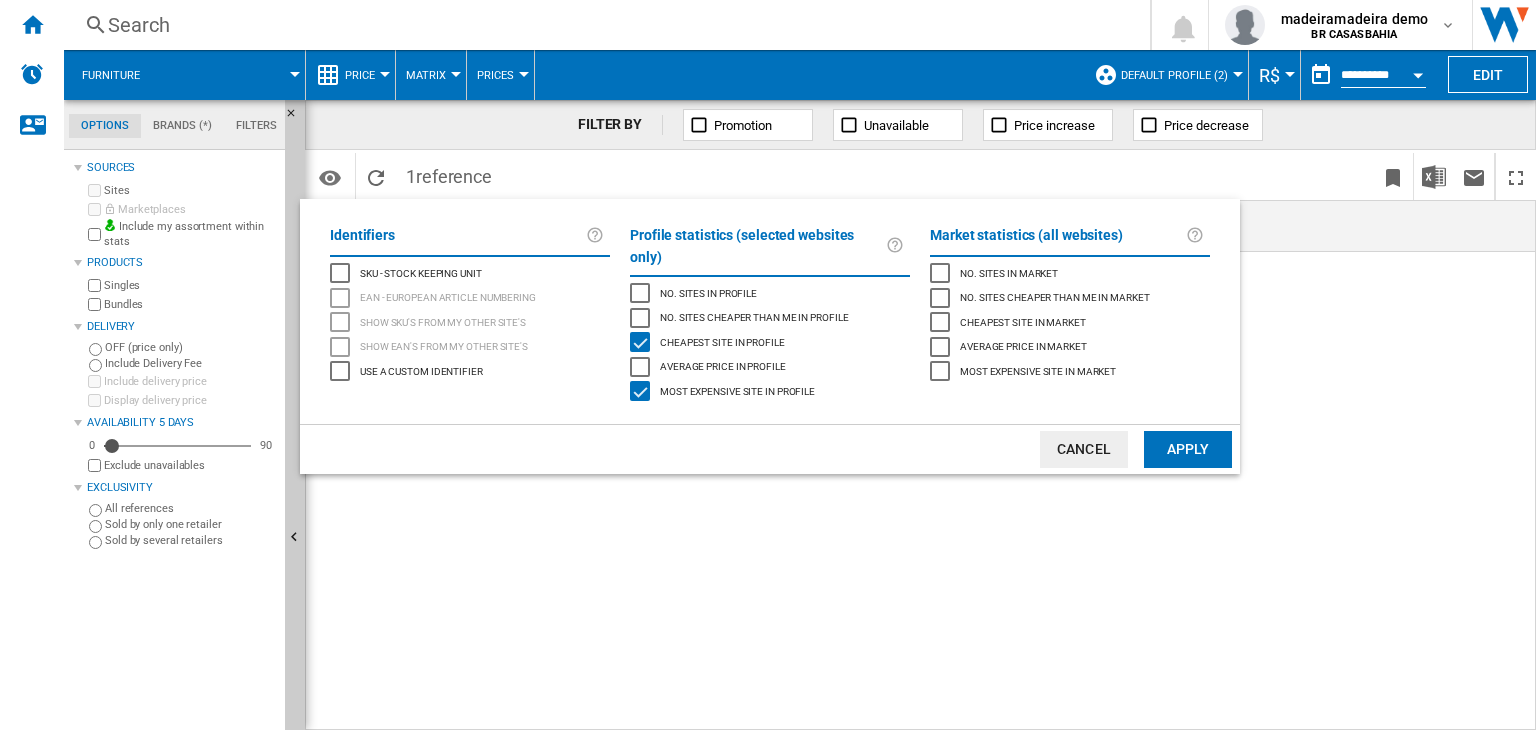 click 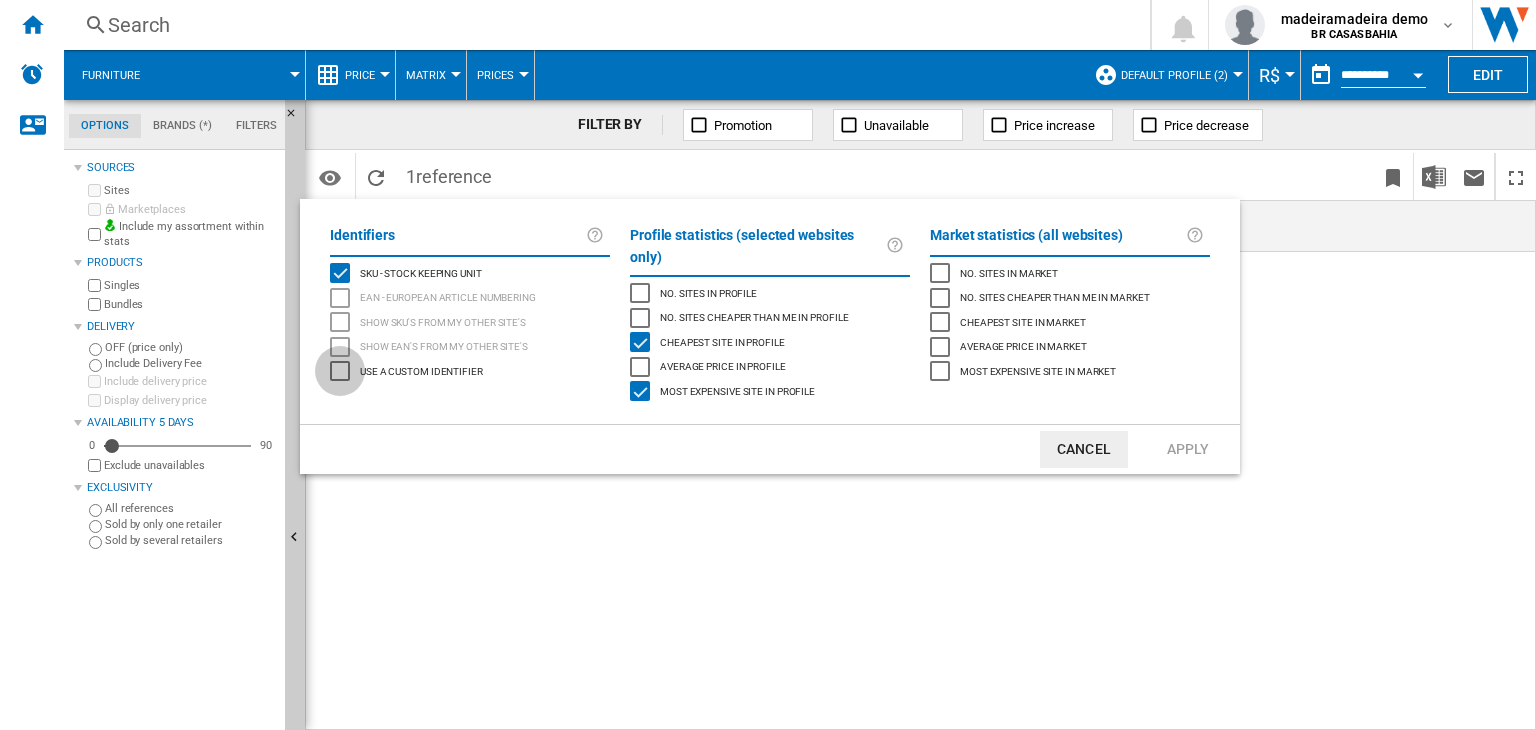 click 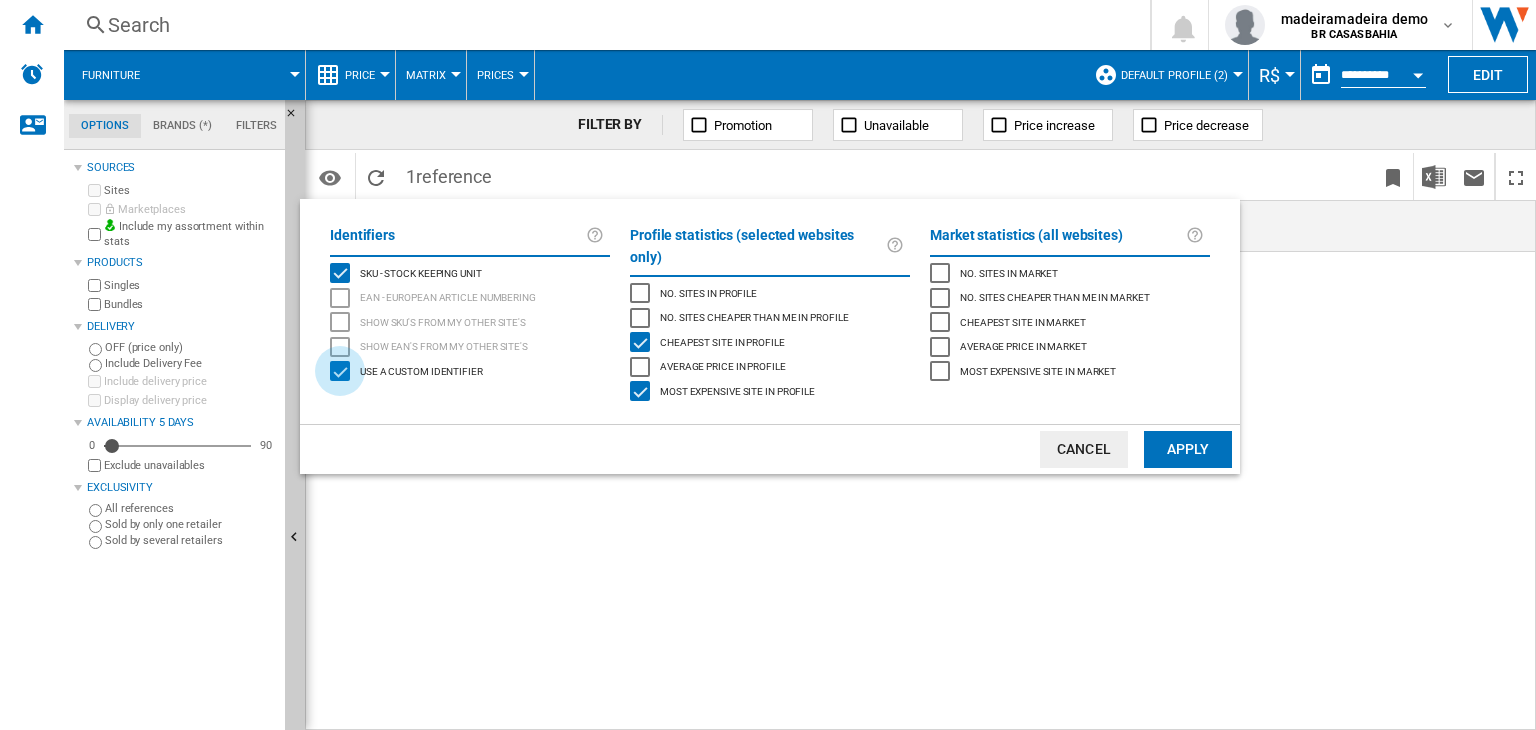 click 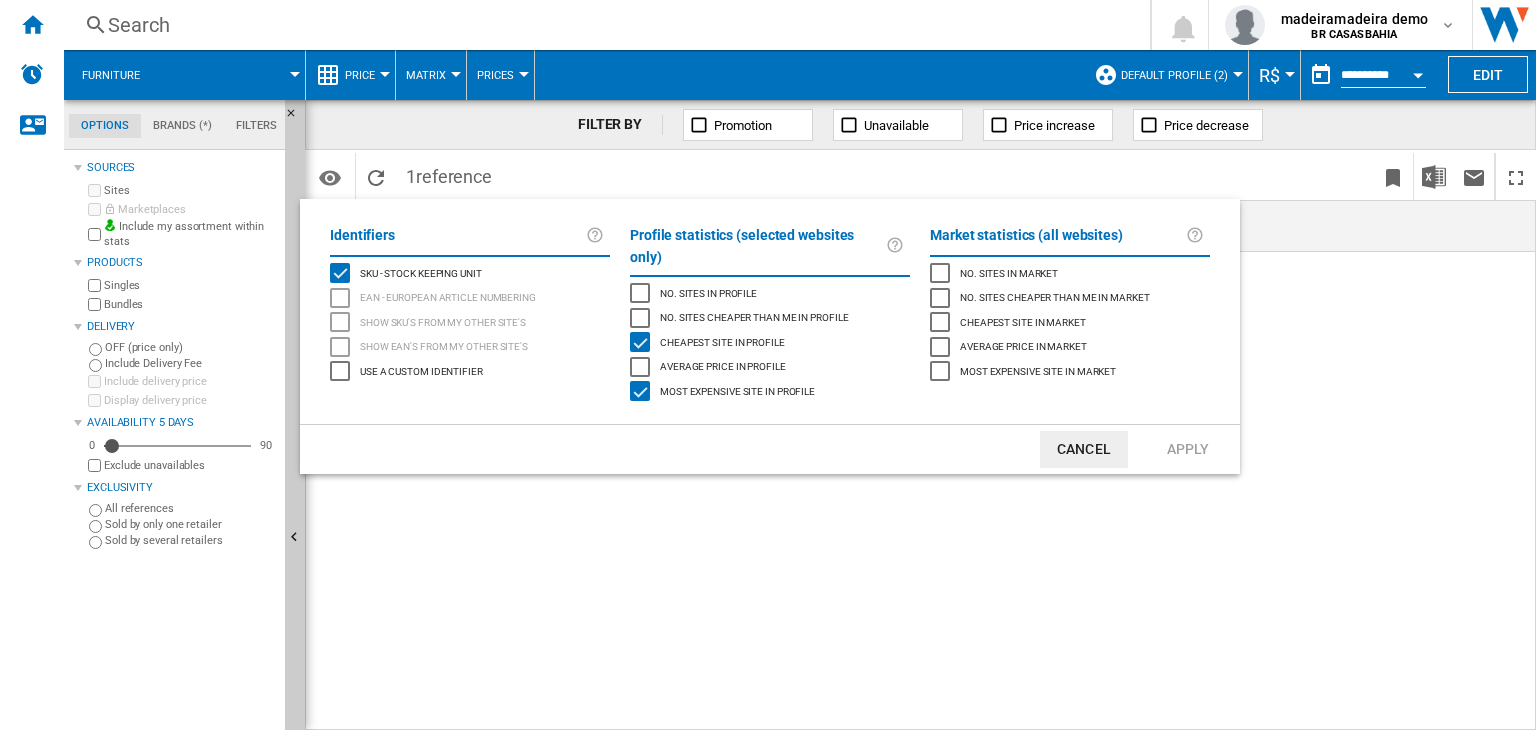 click at bounding box center (768, 365) 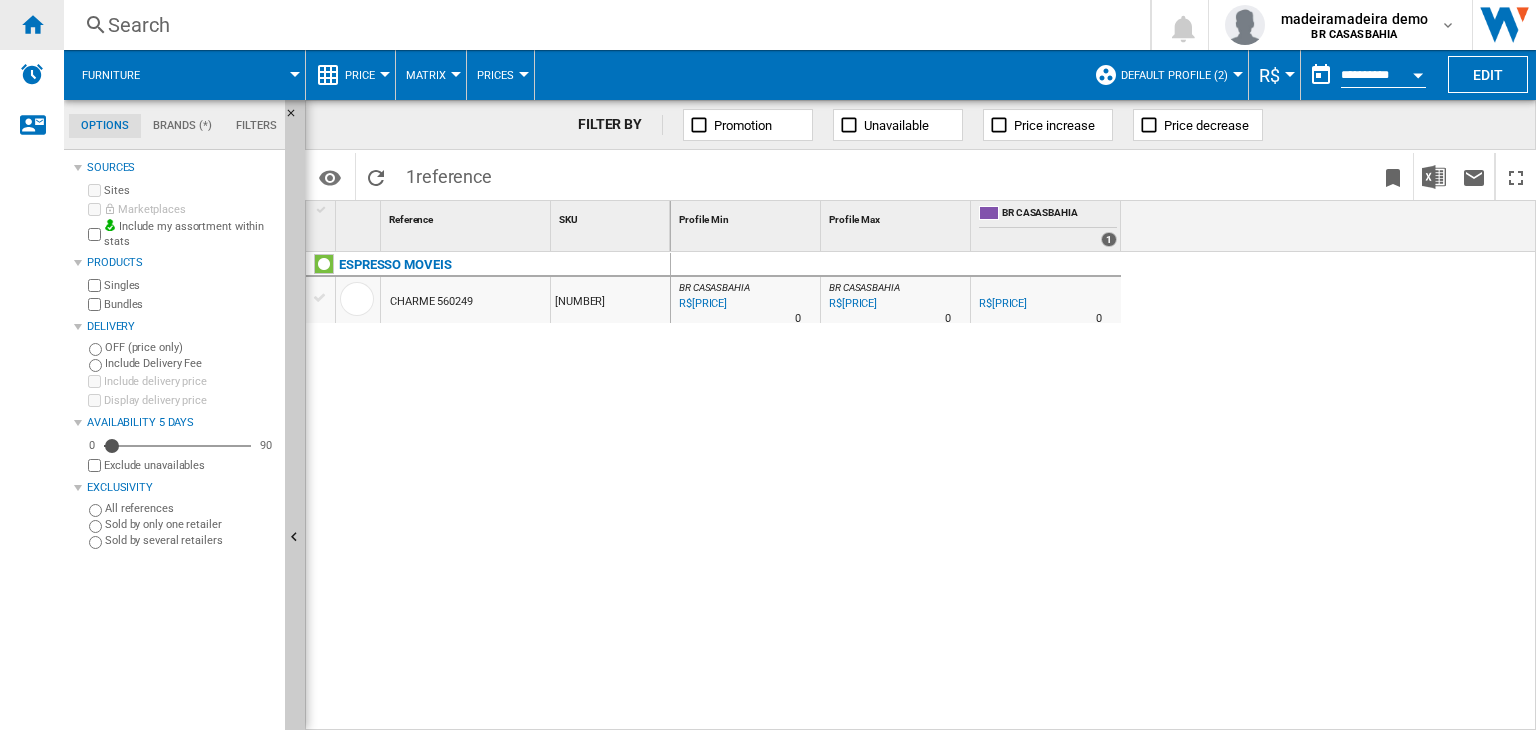 click at bounding box center (32, 24) 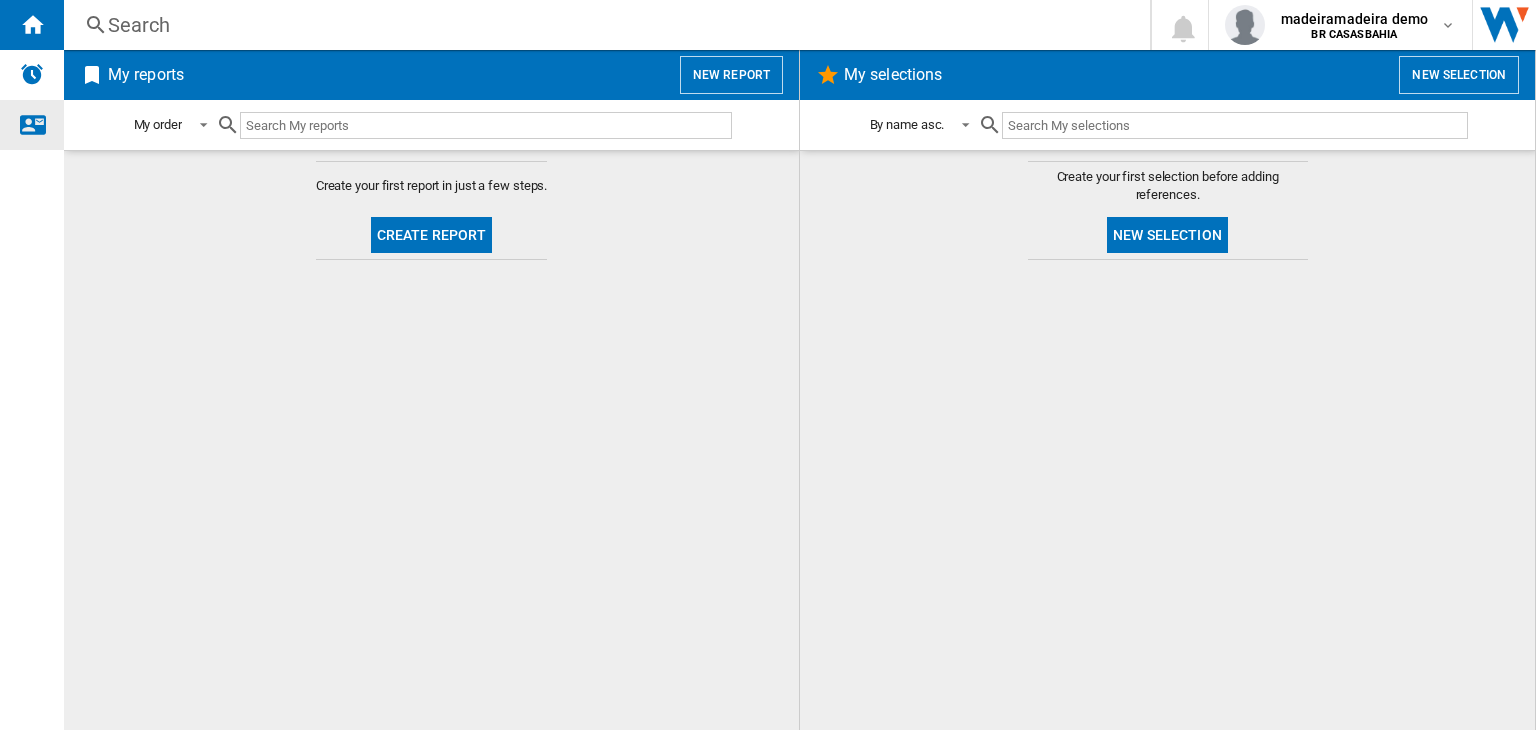 click at bounding box center (32, 124) 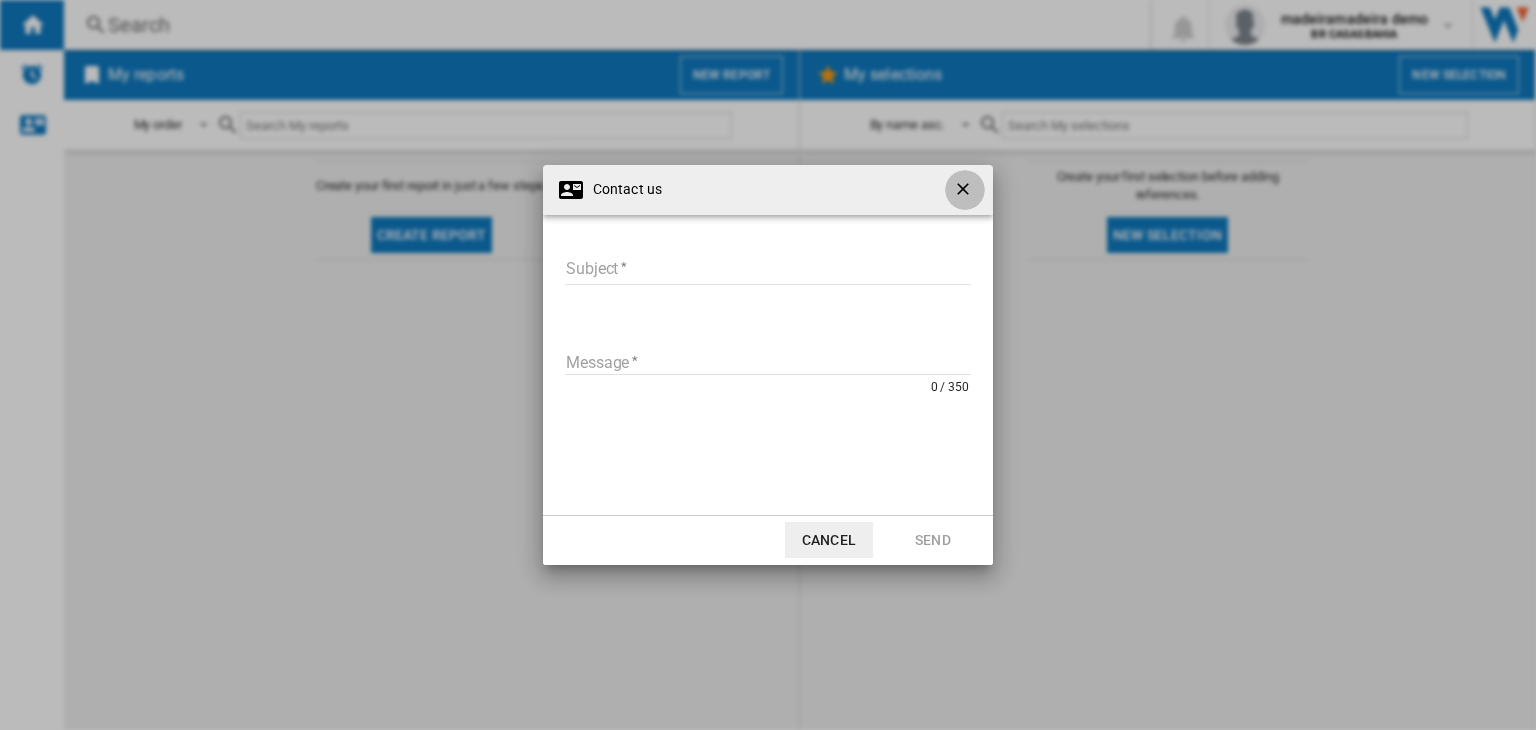 click at bounding box center [965, 190] 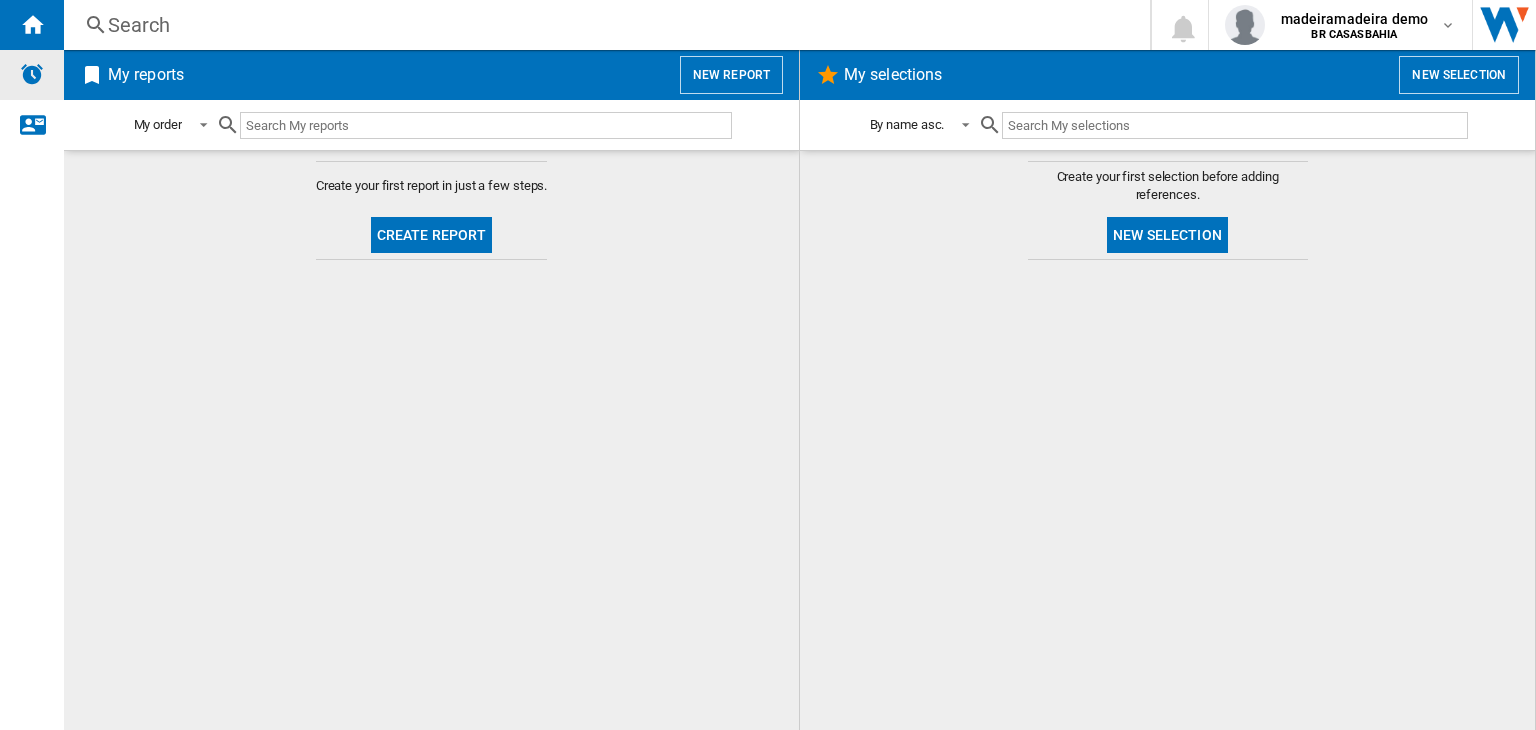 click at bounding box center (32, 75) 